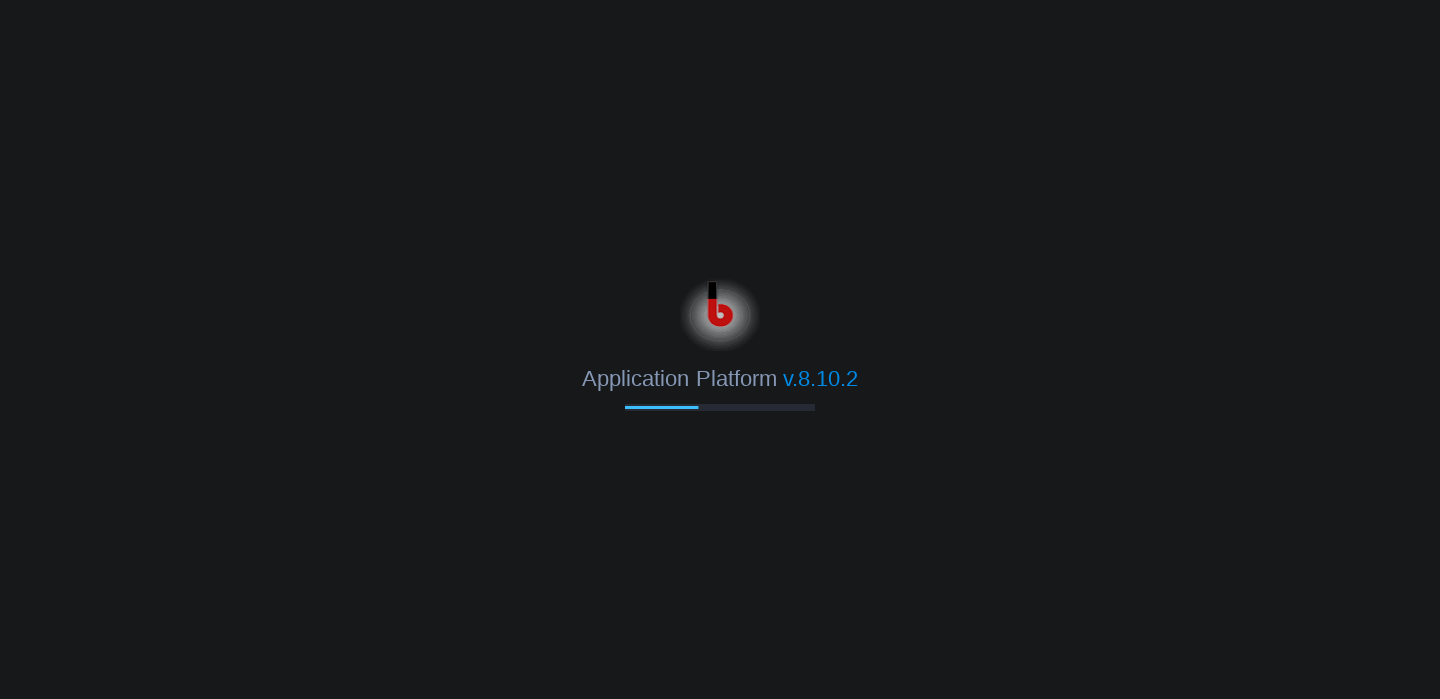 scroll, scrollTop: 0, scrollLeft: 0, axis: both 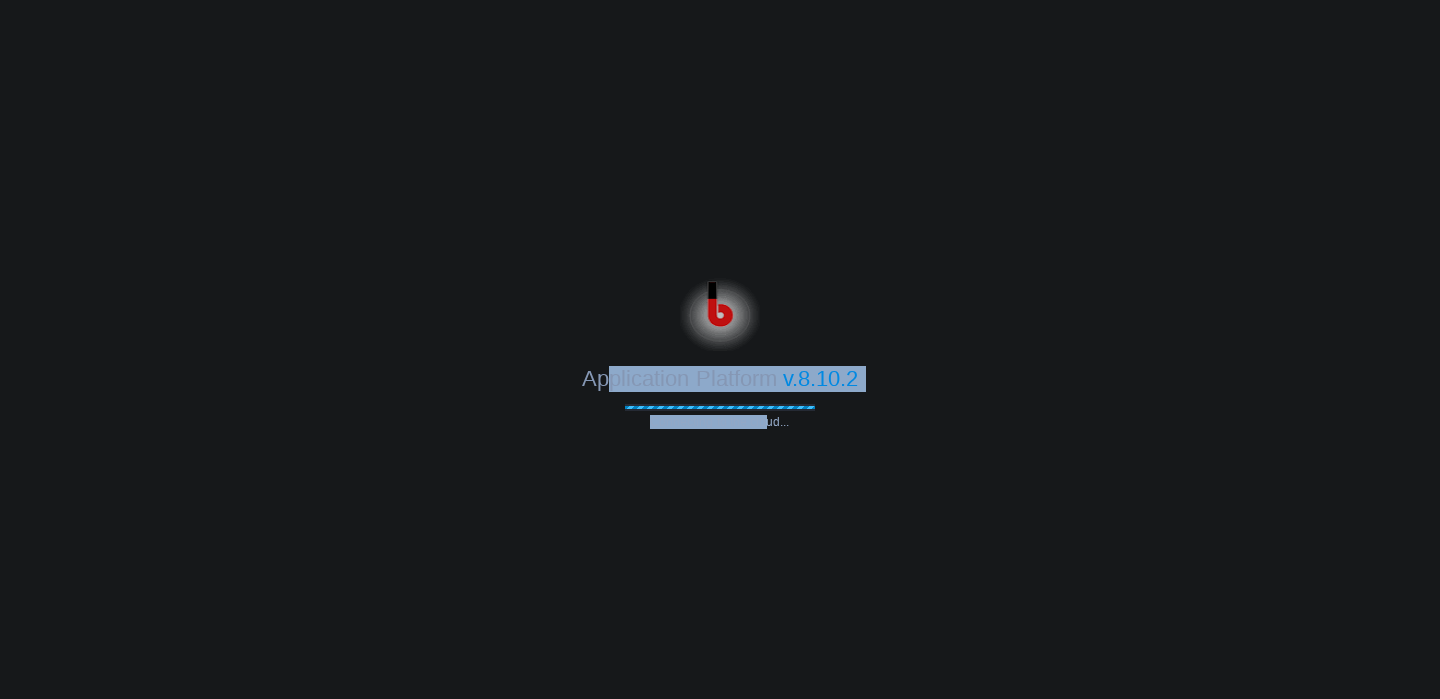 drag, startPoint x: 612, startPoint y: 381, endPoint x: 762, endPoint y: 421, distance: 155.24174 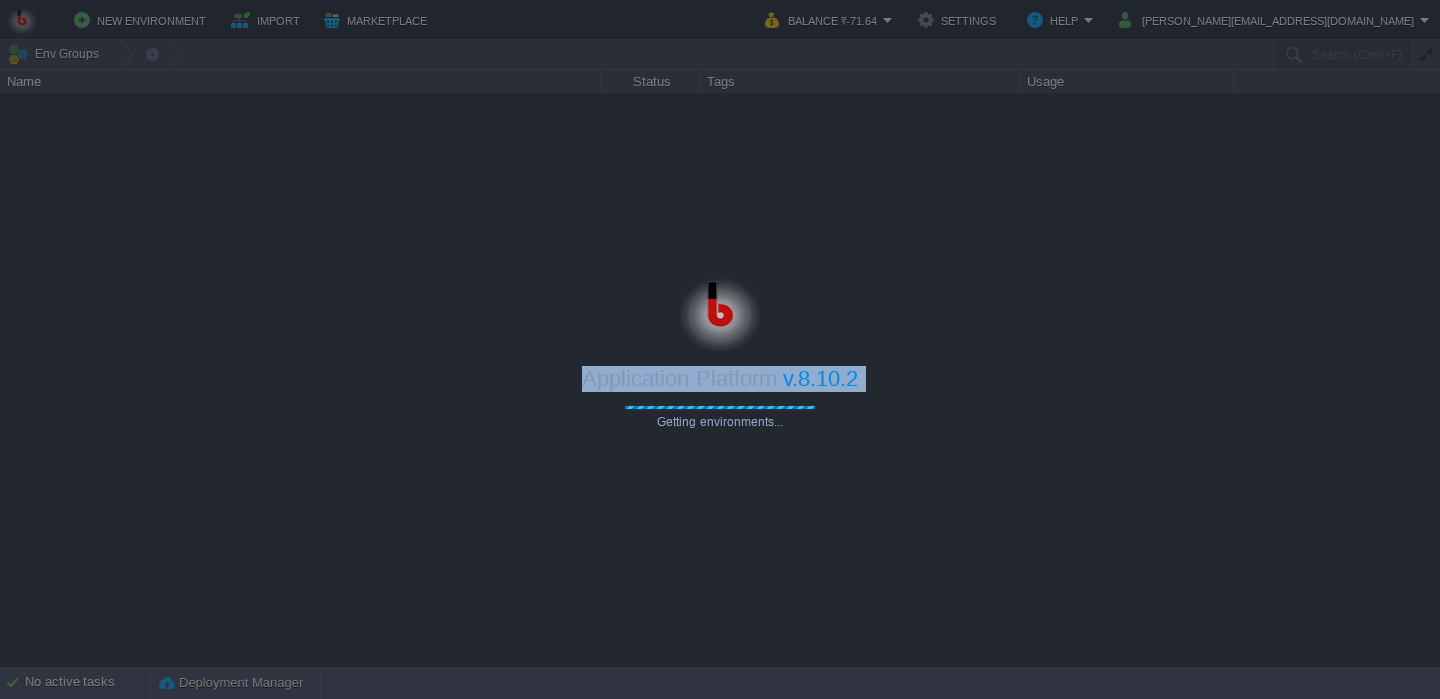 drag, startPoint x: 775, startPoint y: 423, endPoint x: 590, endPoint y: 358, distance: 196.08672 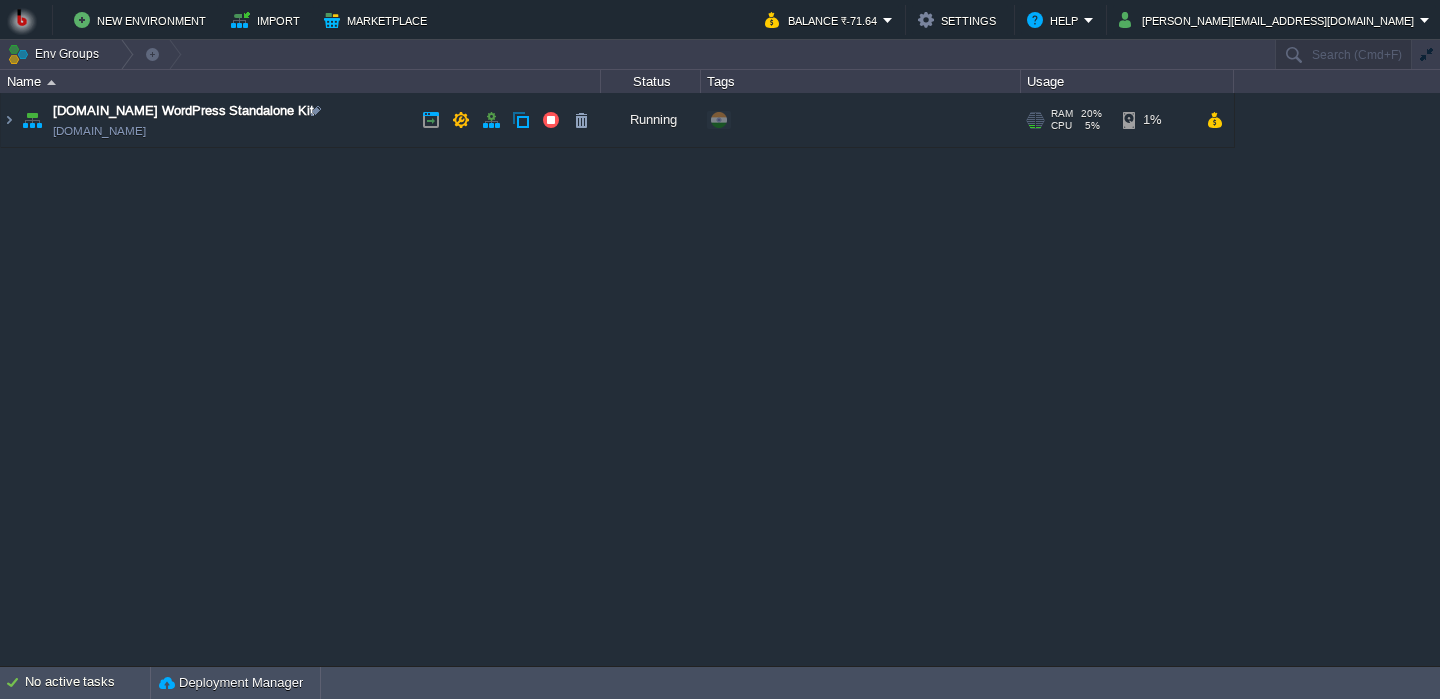 click on "Unqlife.com WordPress Standalone Kit env-5235094.in1.bitss.cloud" at bounding box center (301, 120) 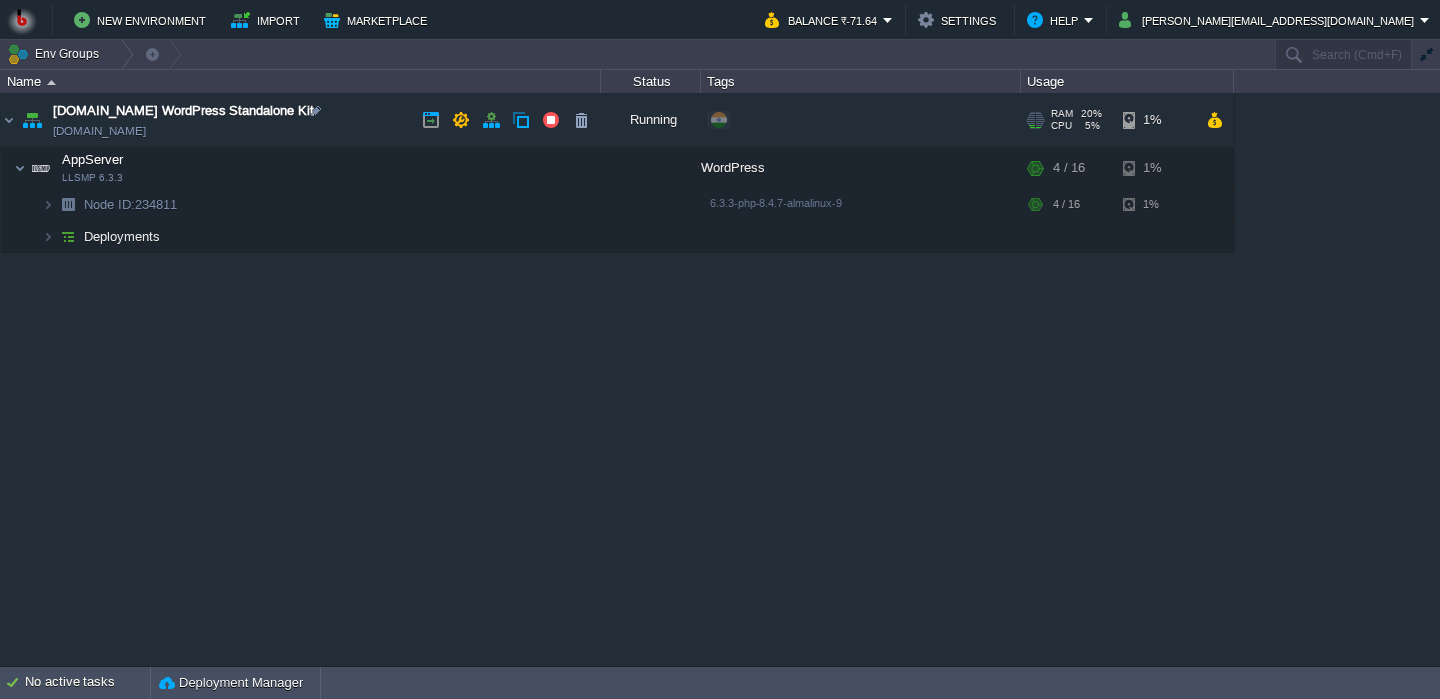 click on "Unqlife.com WordPress Standalone Kit env-5235094.in1.bitss.cloud" at bounding box center [301, 120] 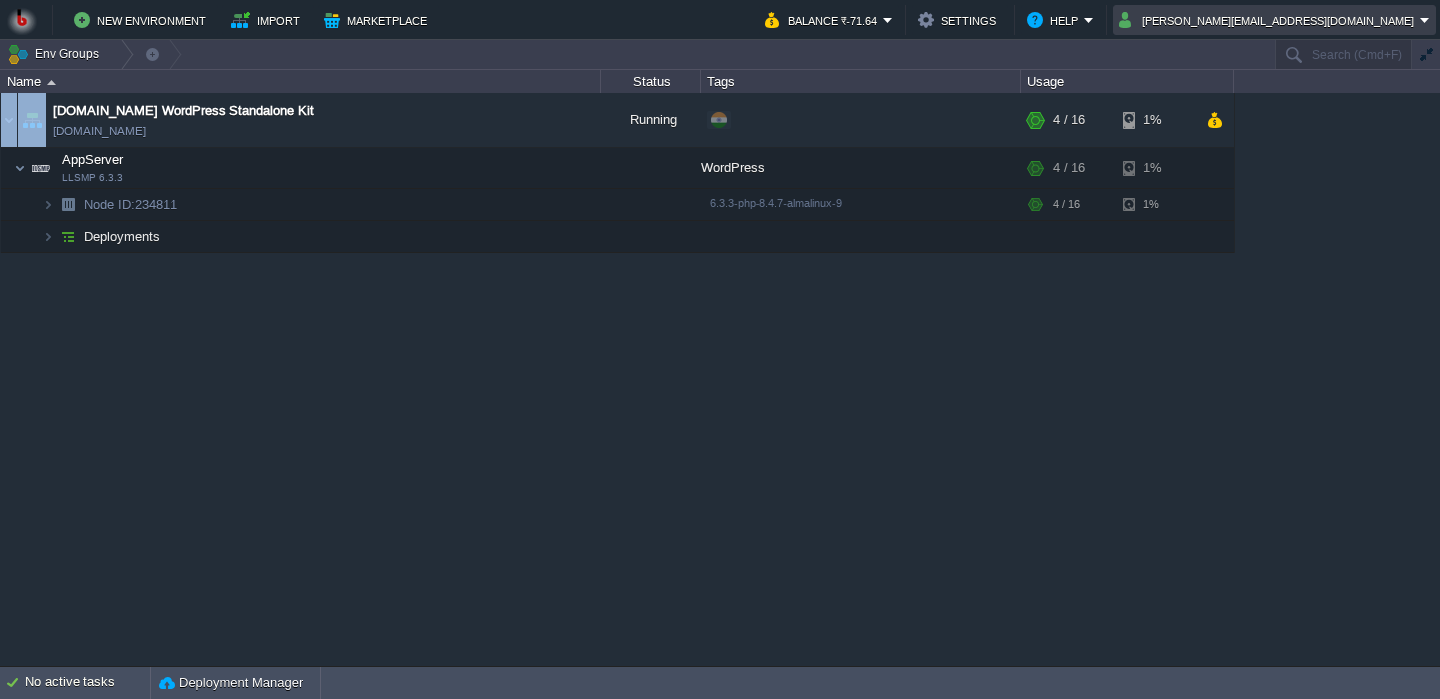 click on "shantanu@unqlife.com" at bounding box center [1269, 20] 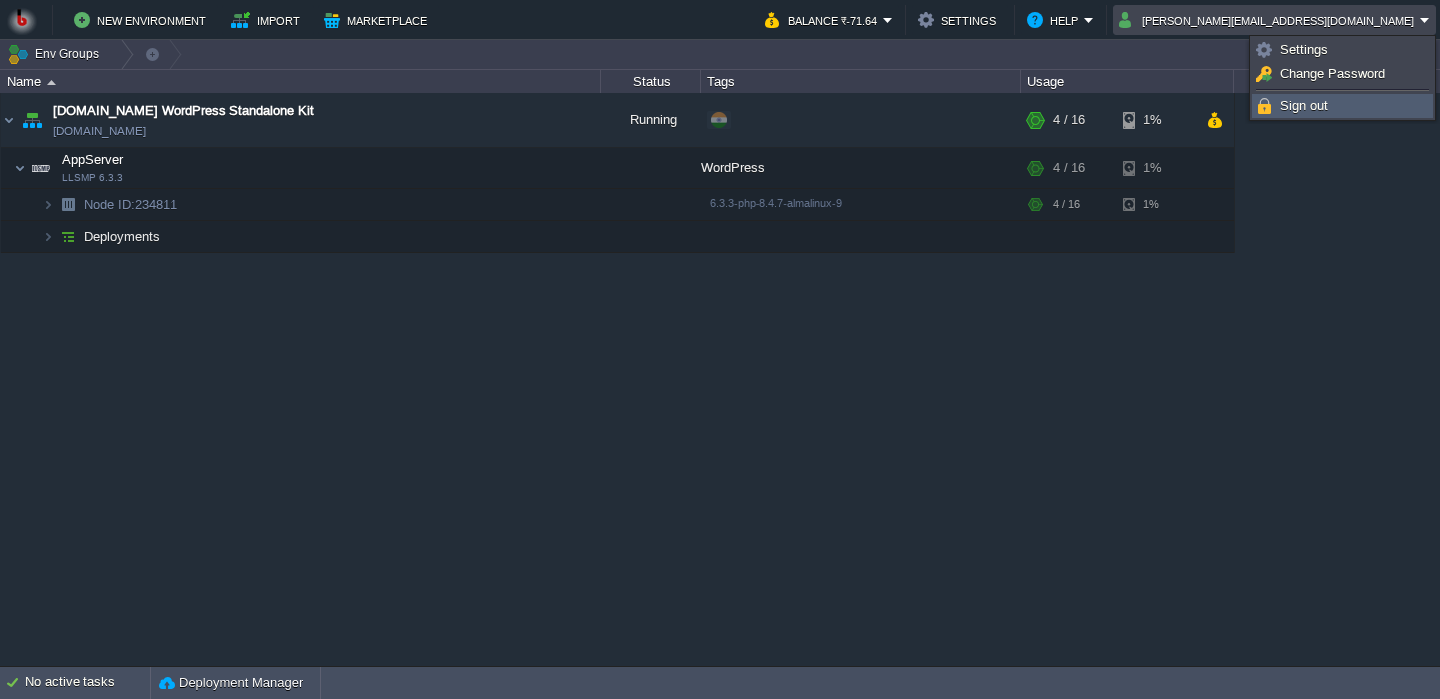 click on "Sign out" at bounding box center (1304, 105) 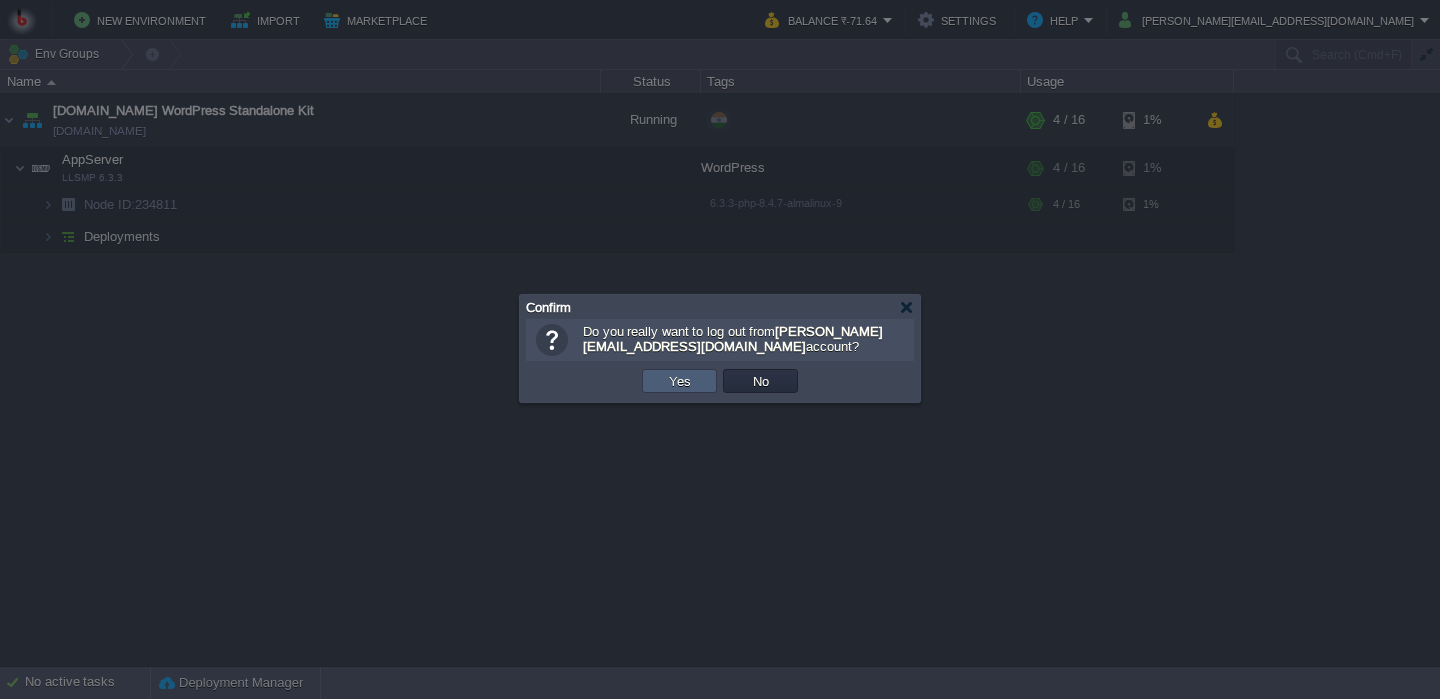 click on "Yes" at bounding box center (679, 381) 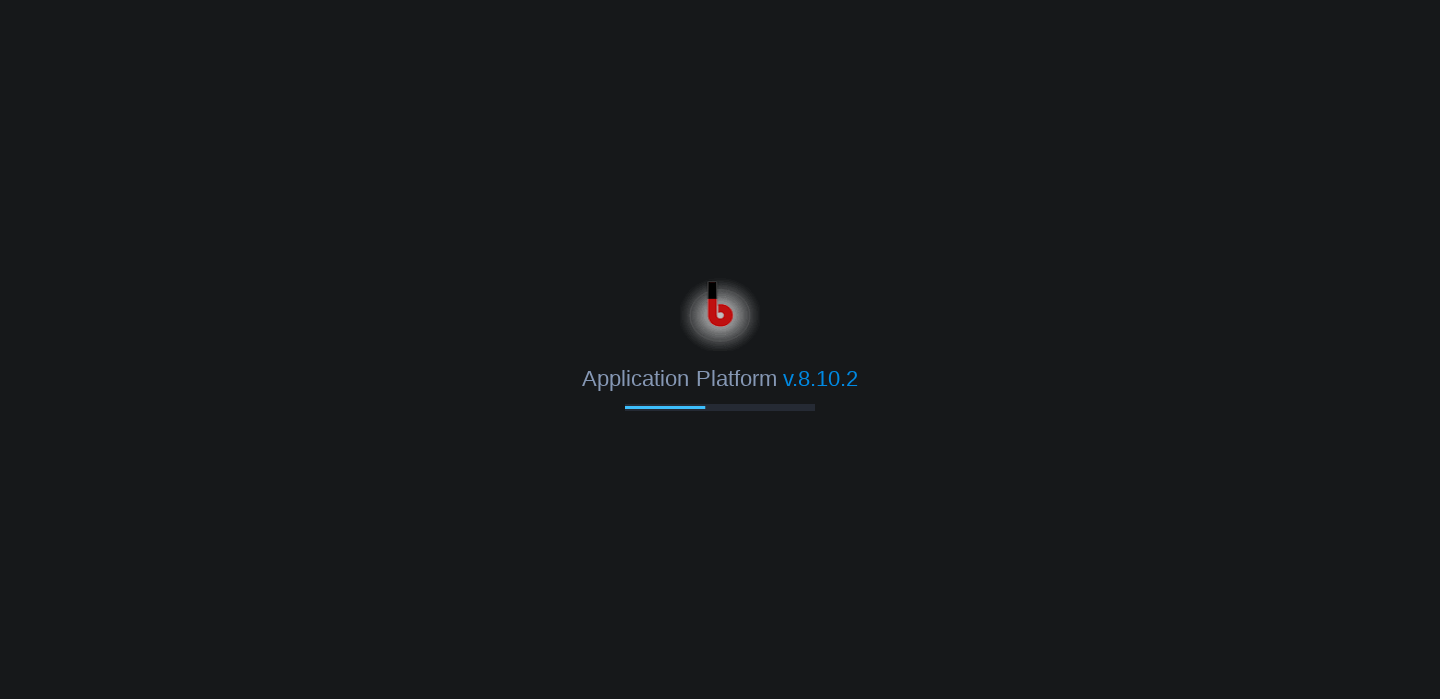 scroll, scrollTop: 0, scrollLeft: 0, axis: both 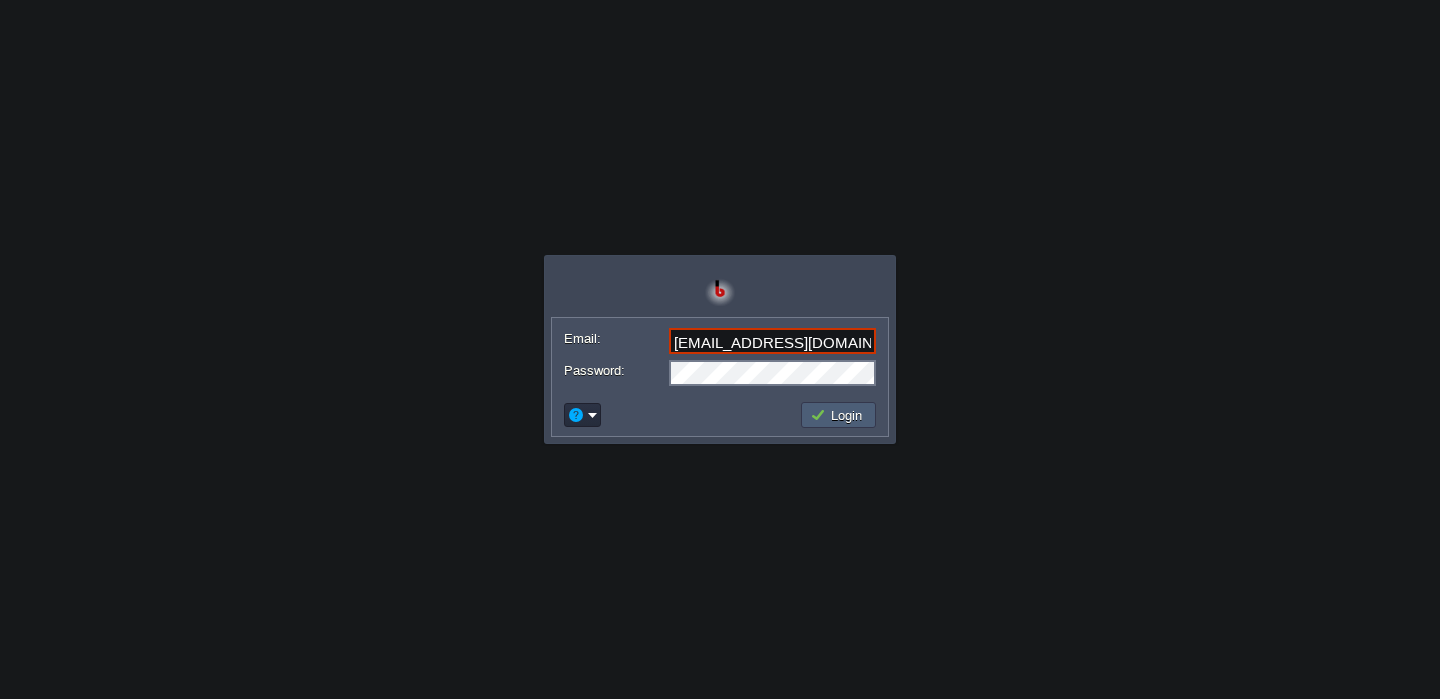 type on "[EMAIL_ADDRESS][DOMAIN_NAME]" 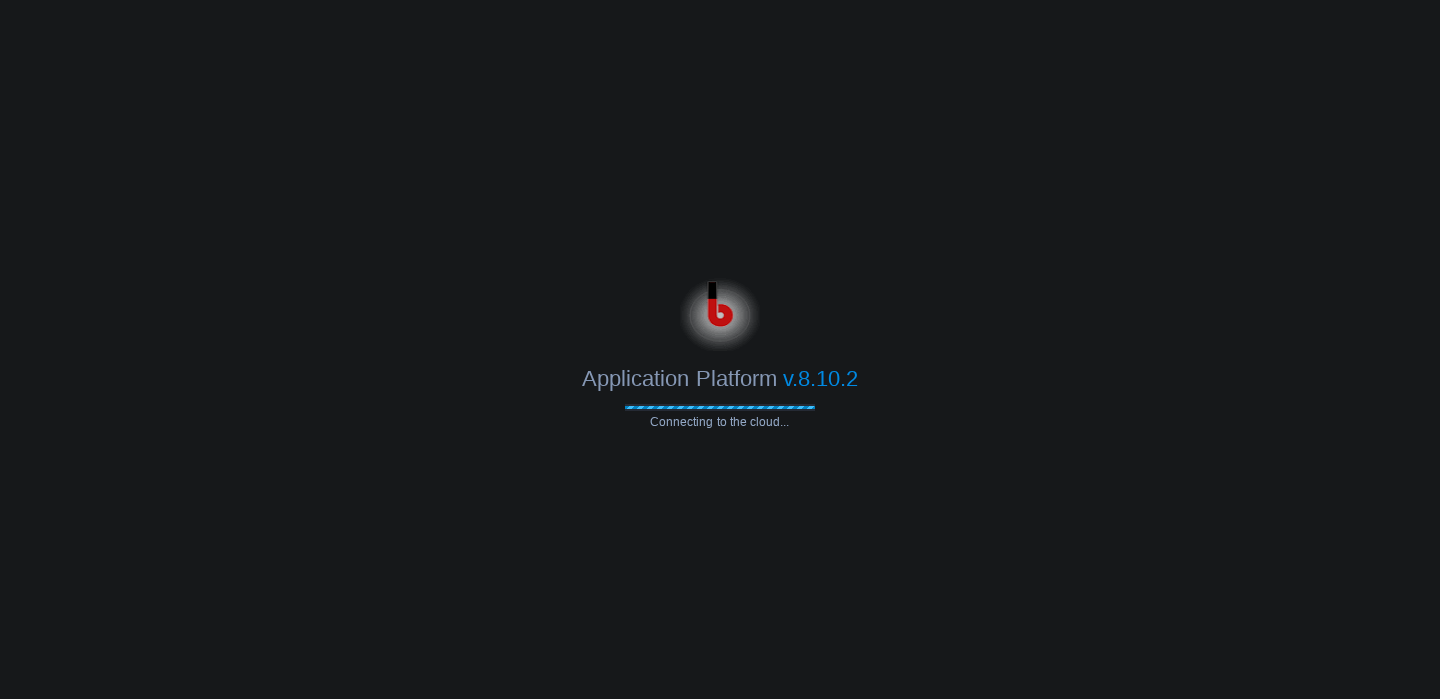 click on "Application Platform   v.8.10.2
Connecting to the cloud...
Email: [EMAIL_ADDRESS][DOMAIN_NAME] Password:     Login" at bounding box center [720, 349] 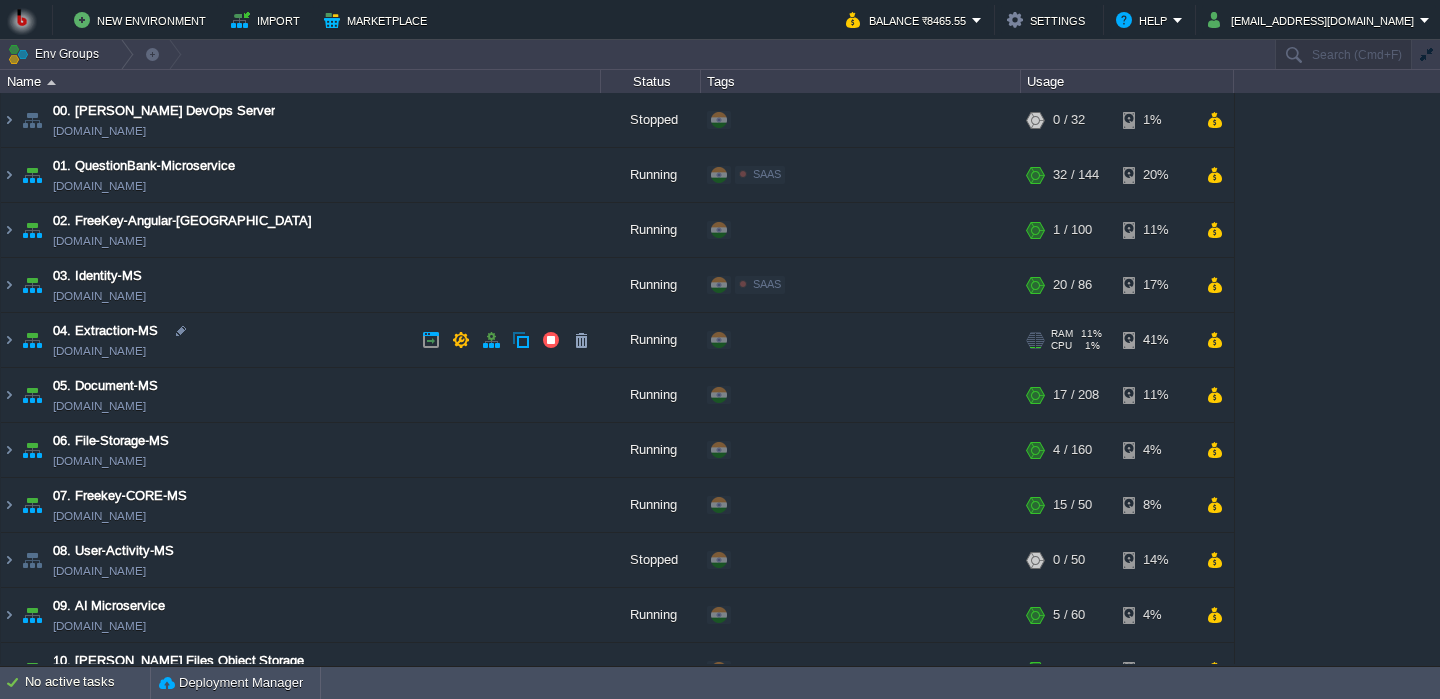 click on "04. Extraction-MS [DOMAIN_NAME]" at bounding box center [301, 340] 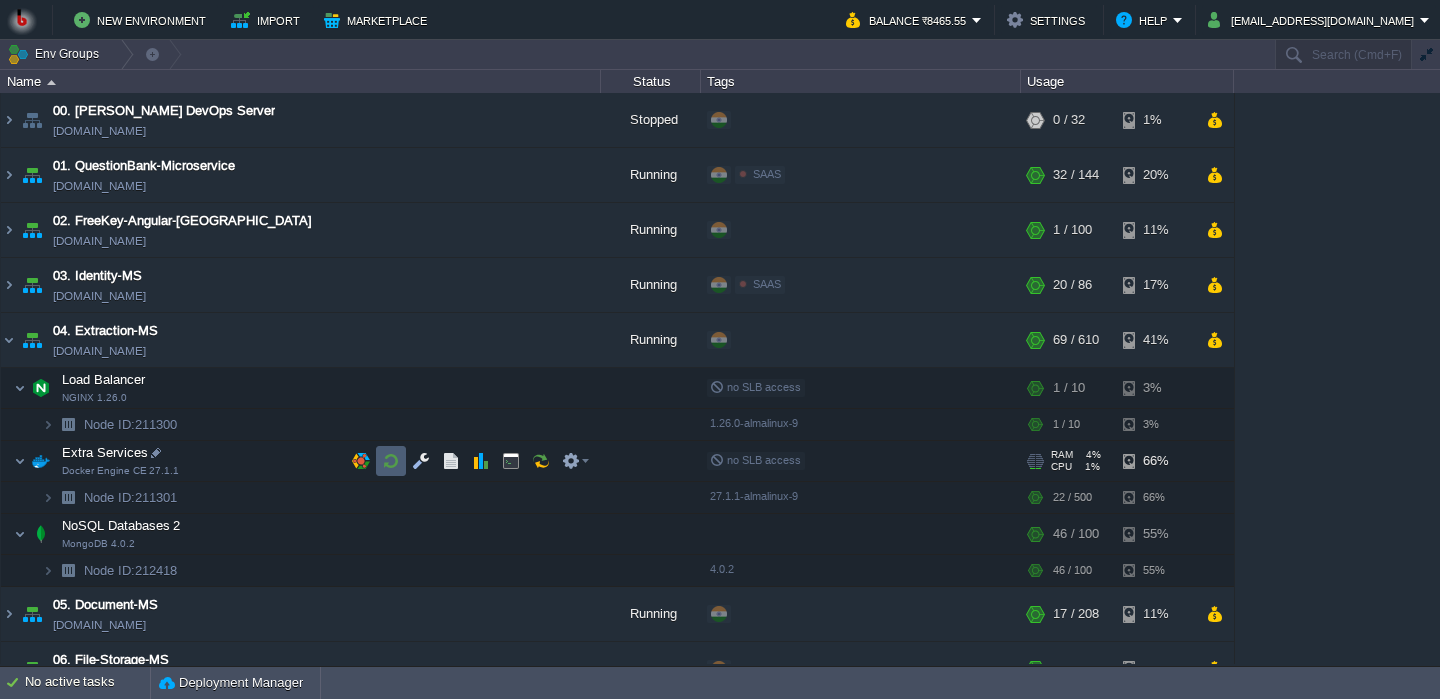 click at bounding box center (391, 461) 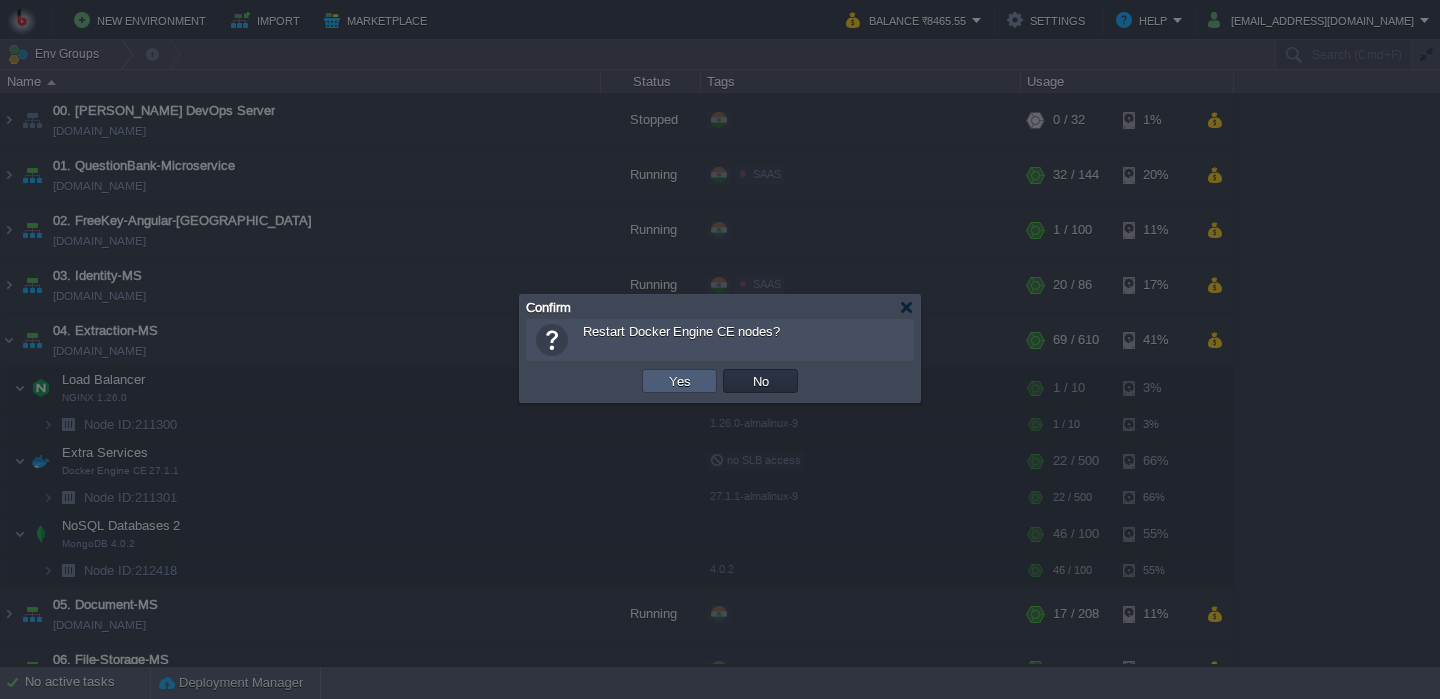 click on "Yes" at bounding box center (680, 381) 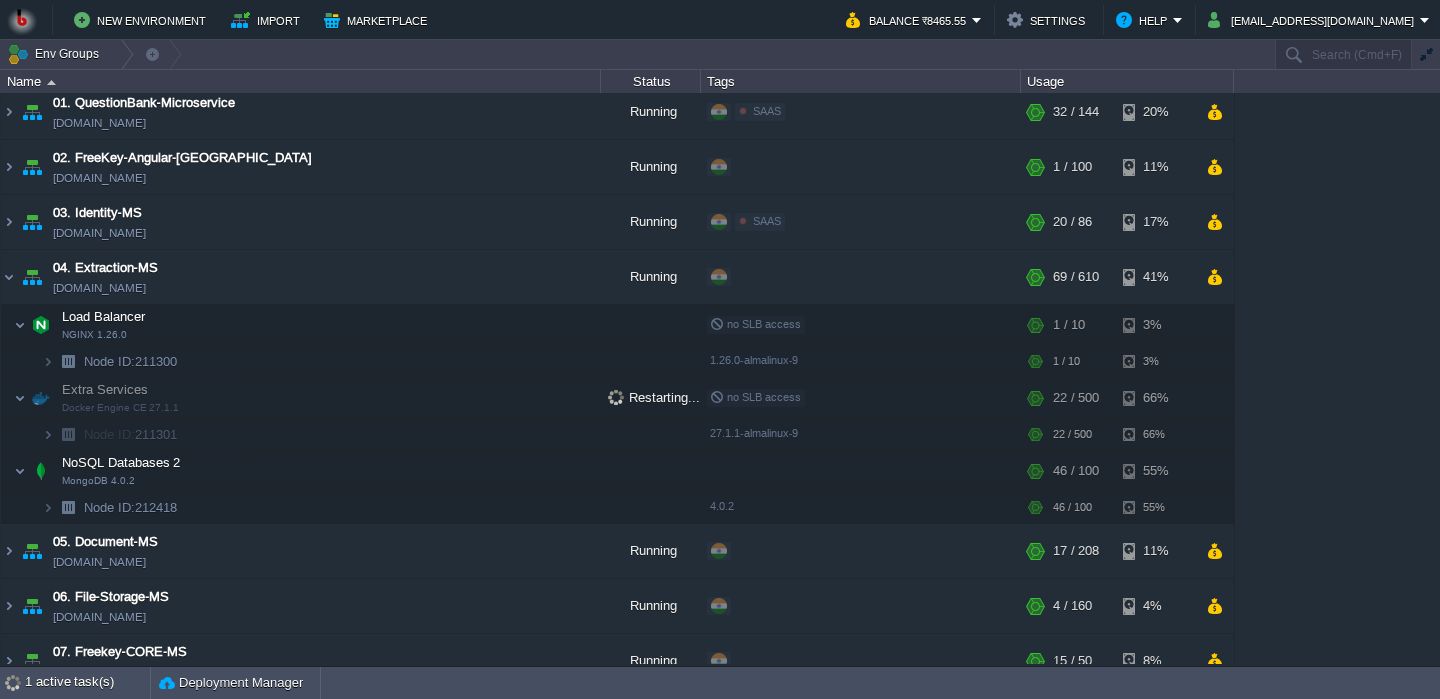 scroll, scrollTop: 68, scrollLeft: 0, axis: vertical 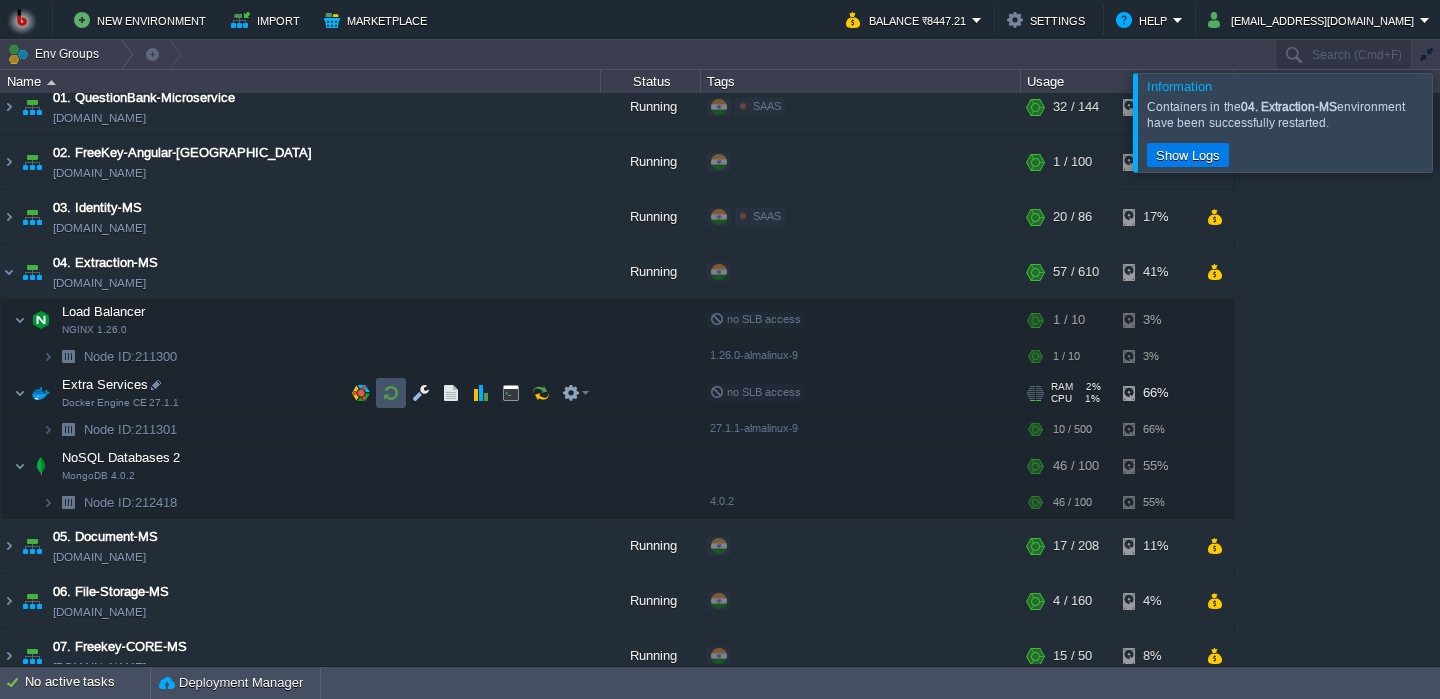 click at bounding box center (391, 393) 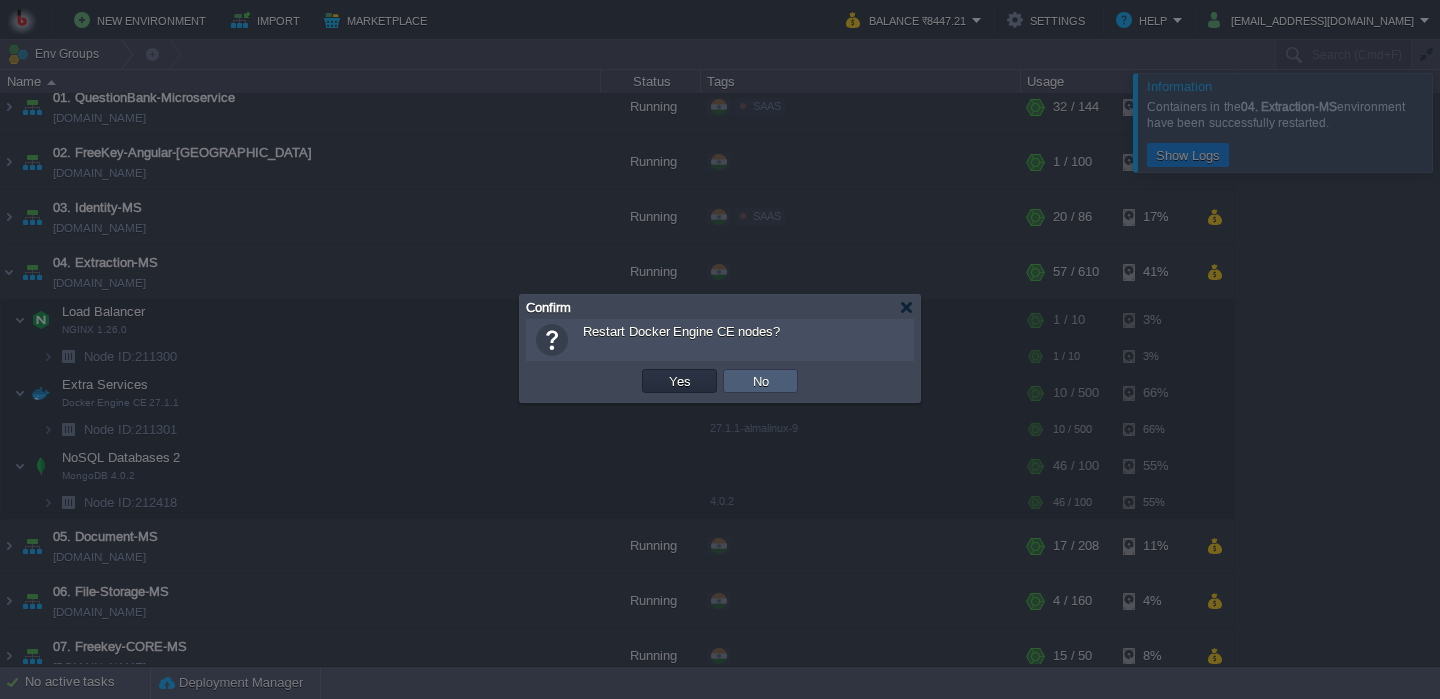click on "No" at bounding box center (760, 381) 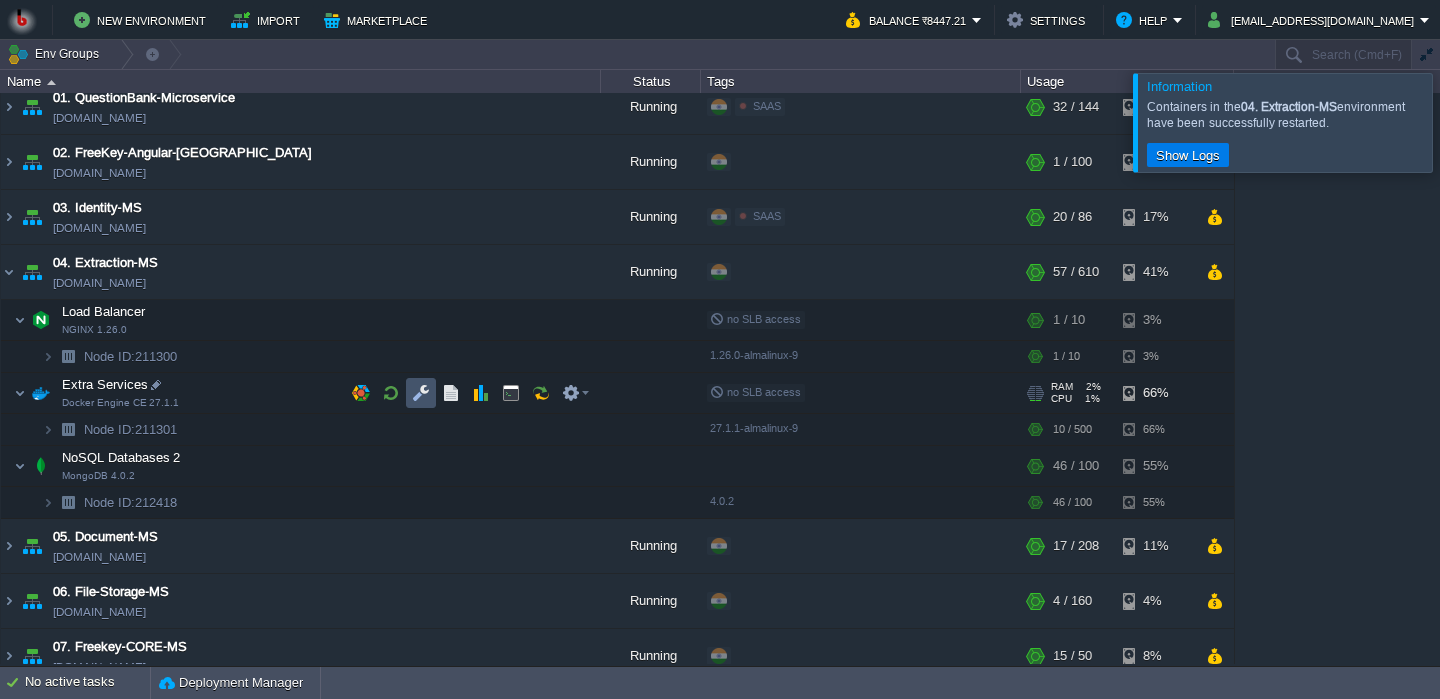 click at bounding box center (421, 393) 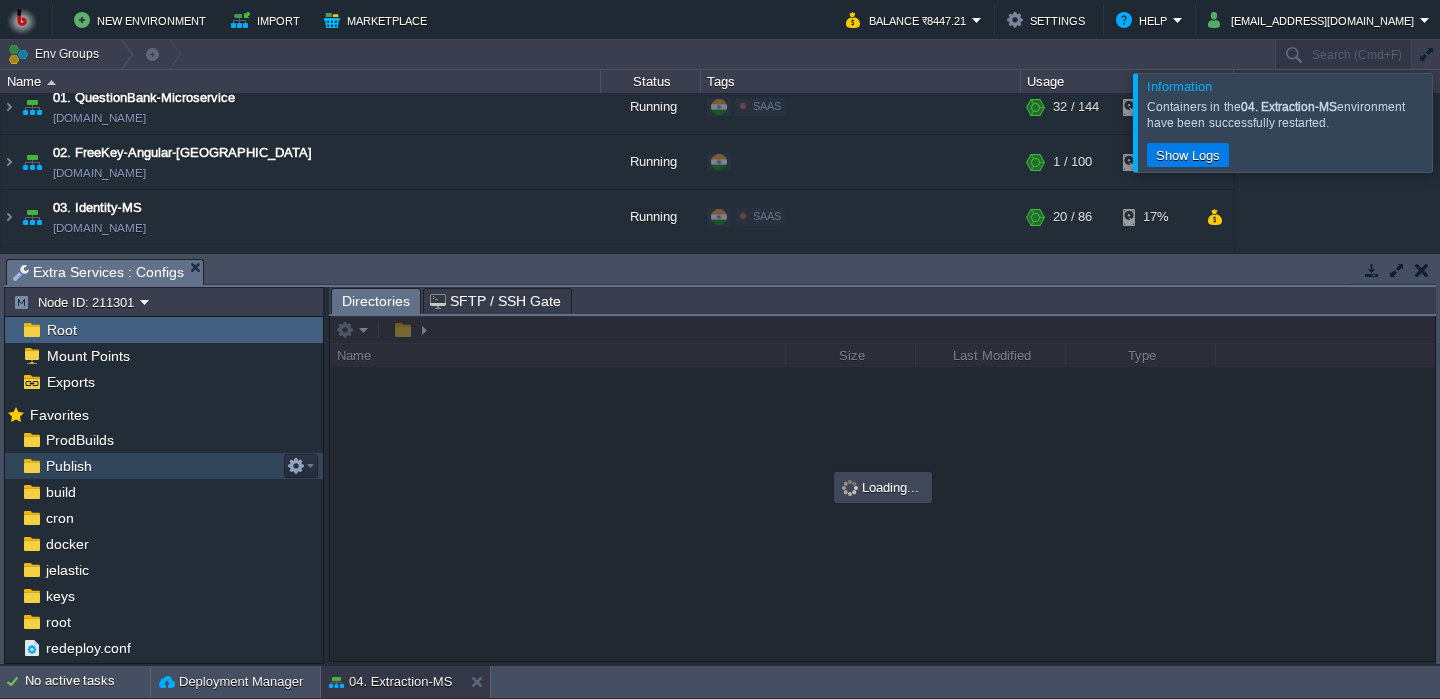 click on "Publish" at bounding box center (164, 466) 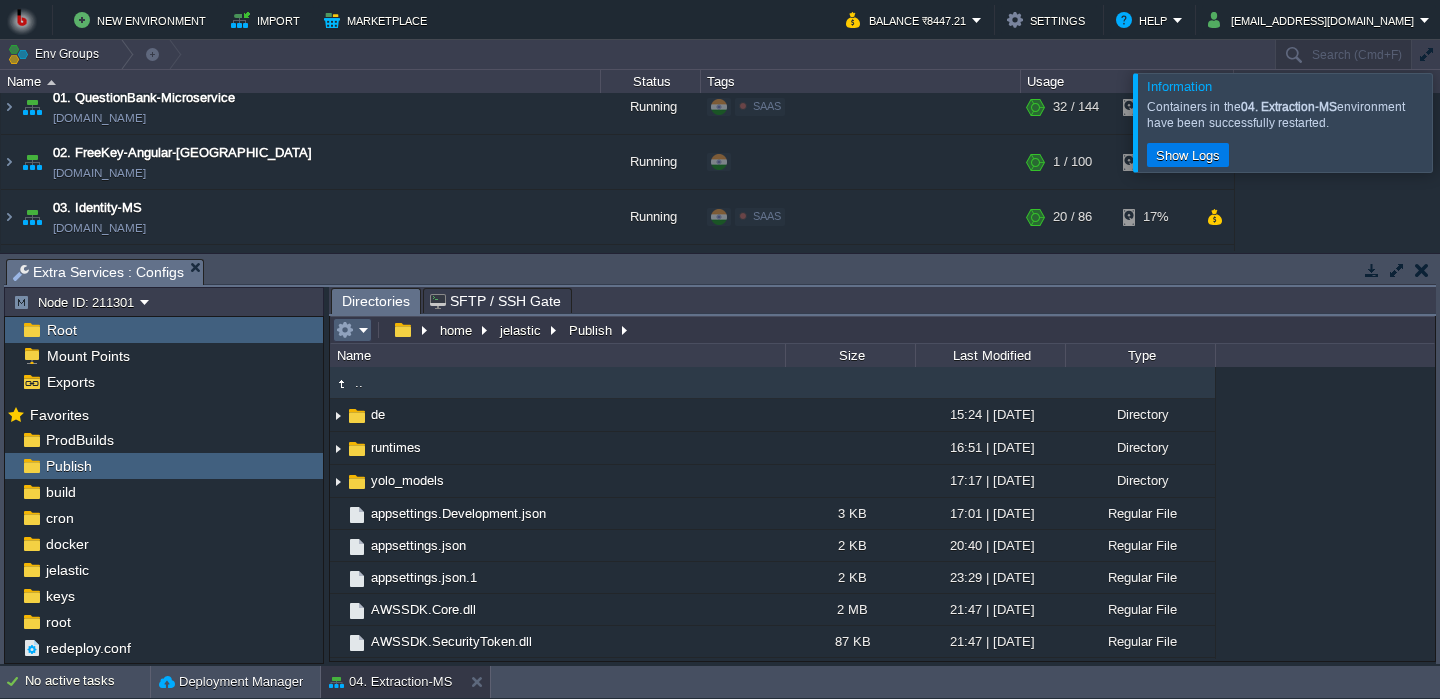 click at bounding box center [352, 330] 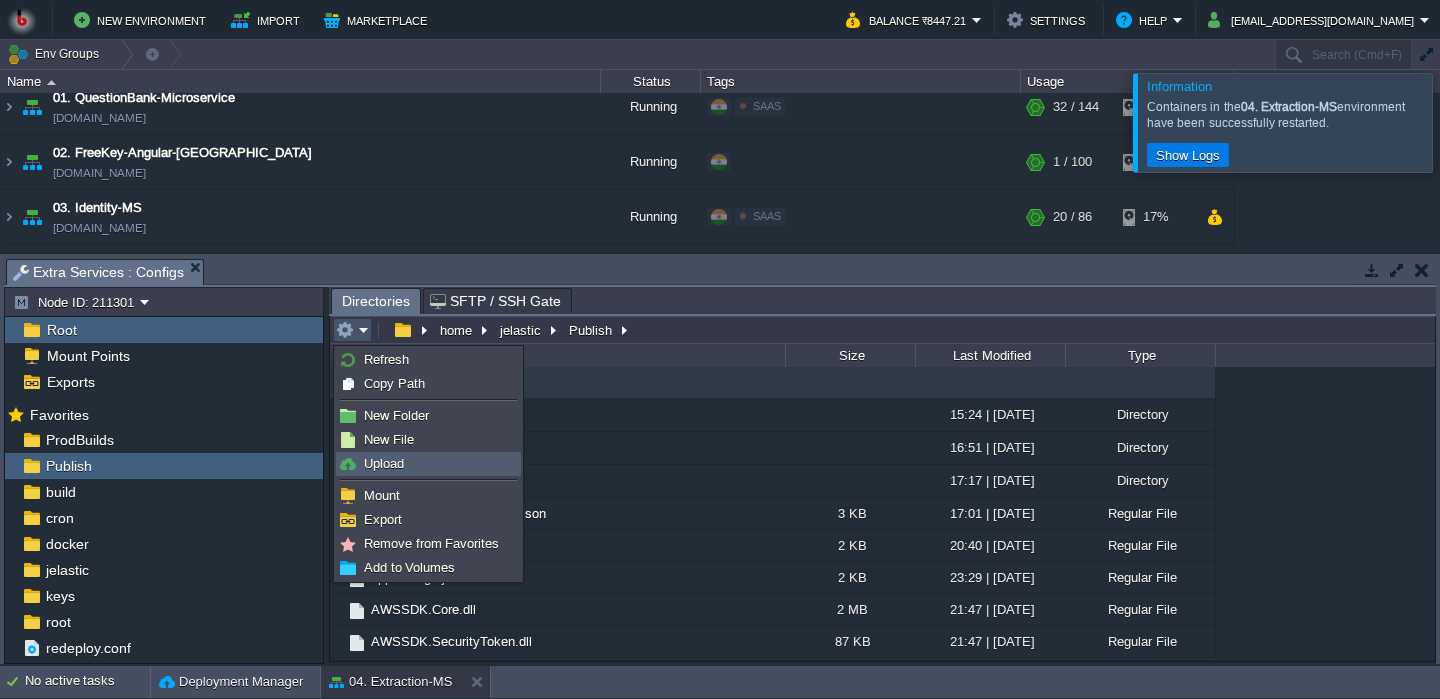 click on "Upload" at bounding box center (384, 463) 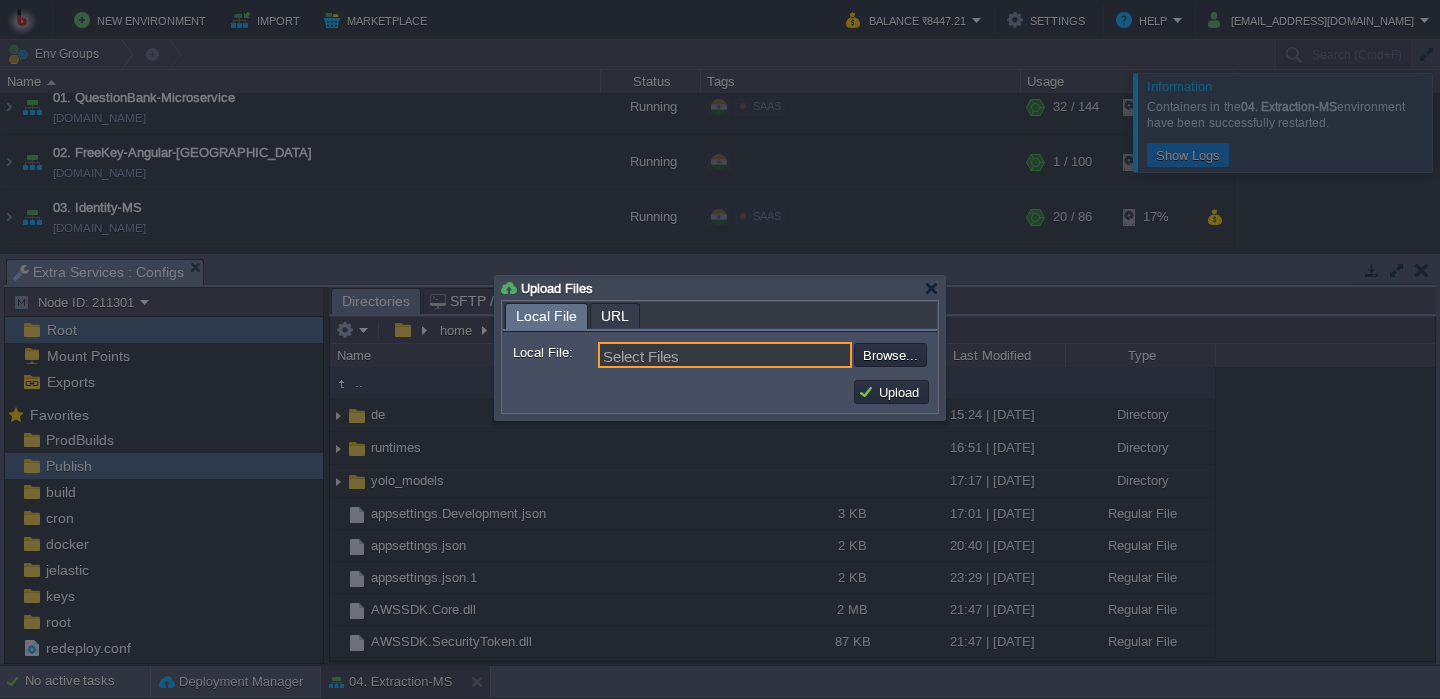 click on "Select Files" at bounding box center (725, 355) 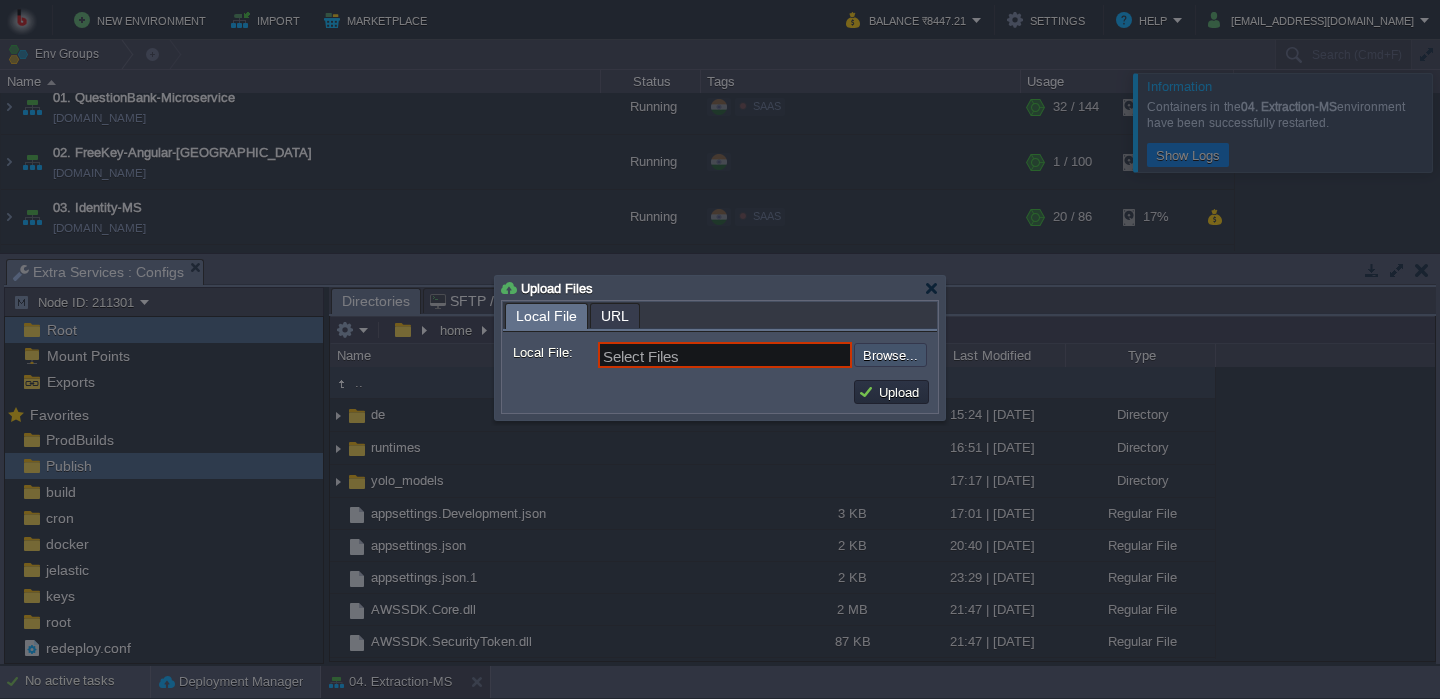 click at bounding box center [800, 355] 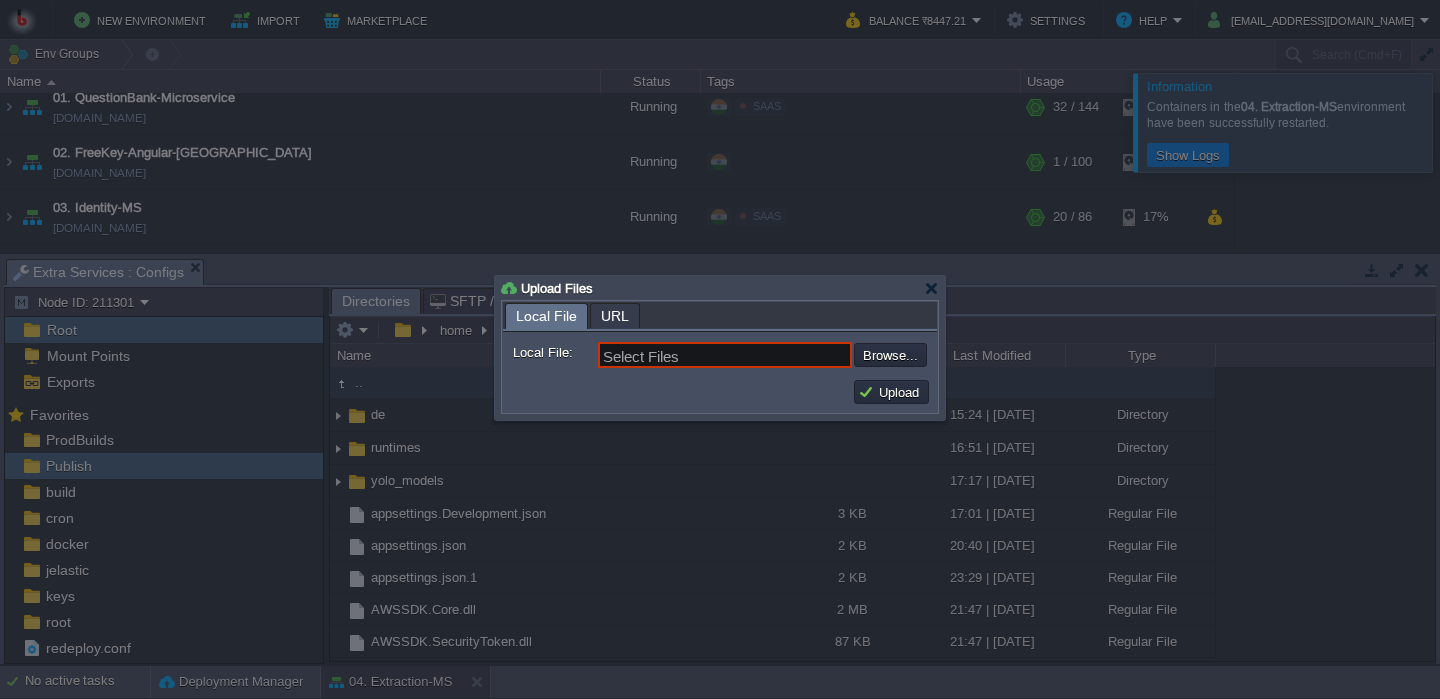 type on "C:\fakepath\MathpixMSApp.dll" 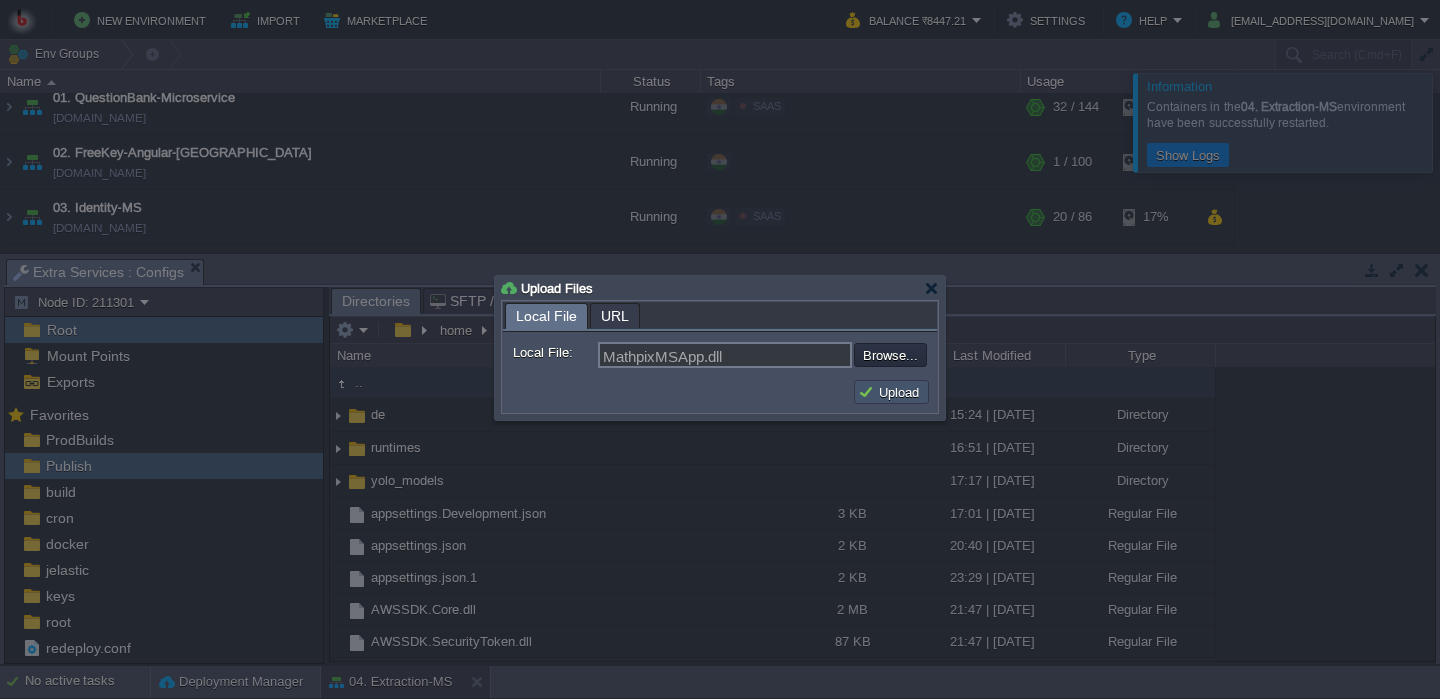 click on "Upload" at bounding box center (891, 392) 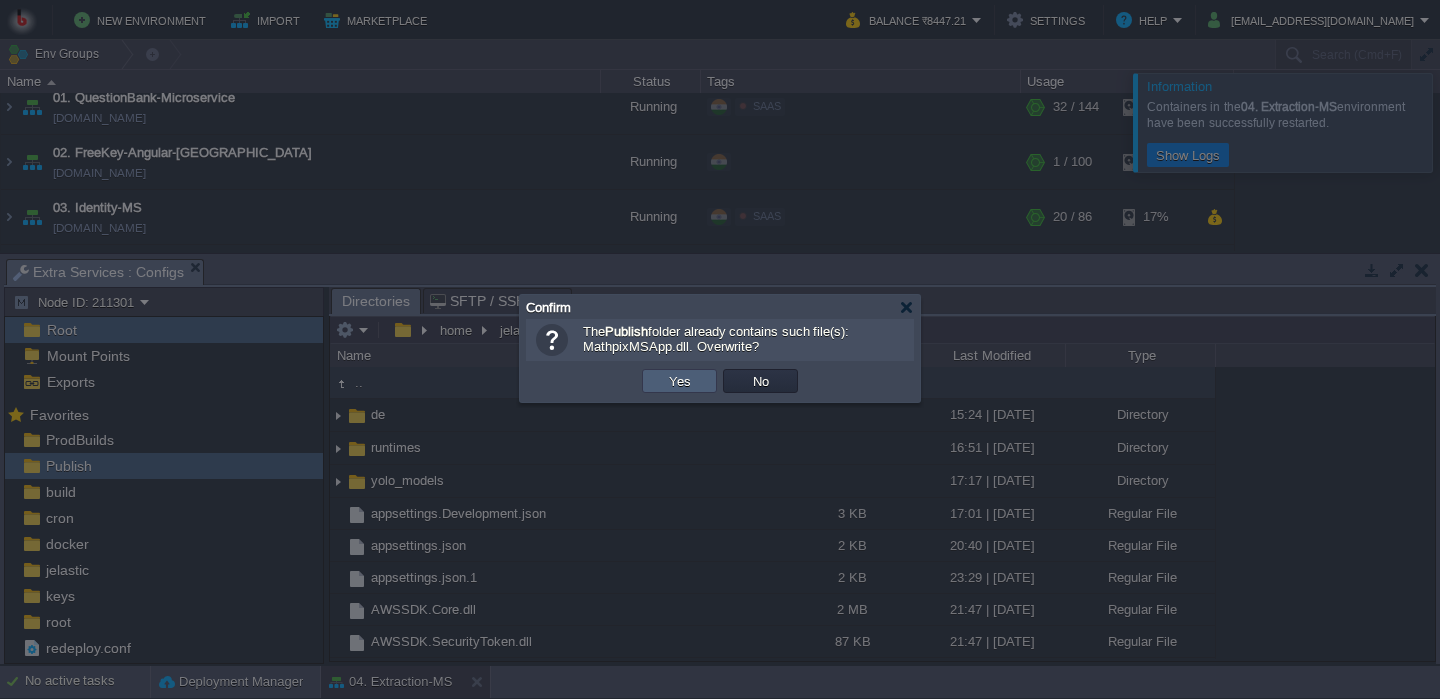 click on "Yes" at bounding box center (680, 381) 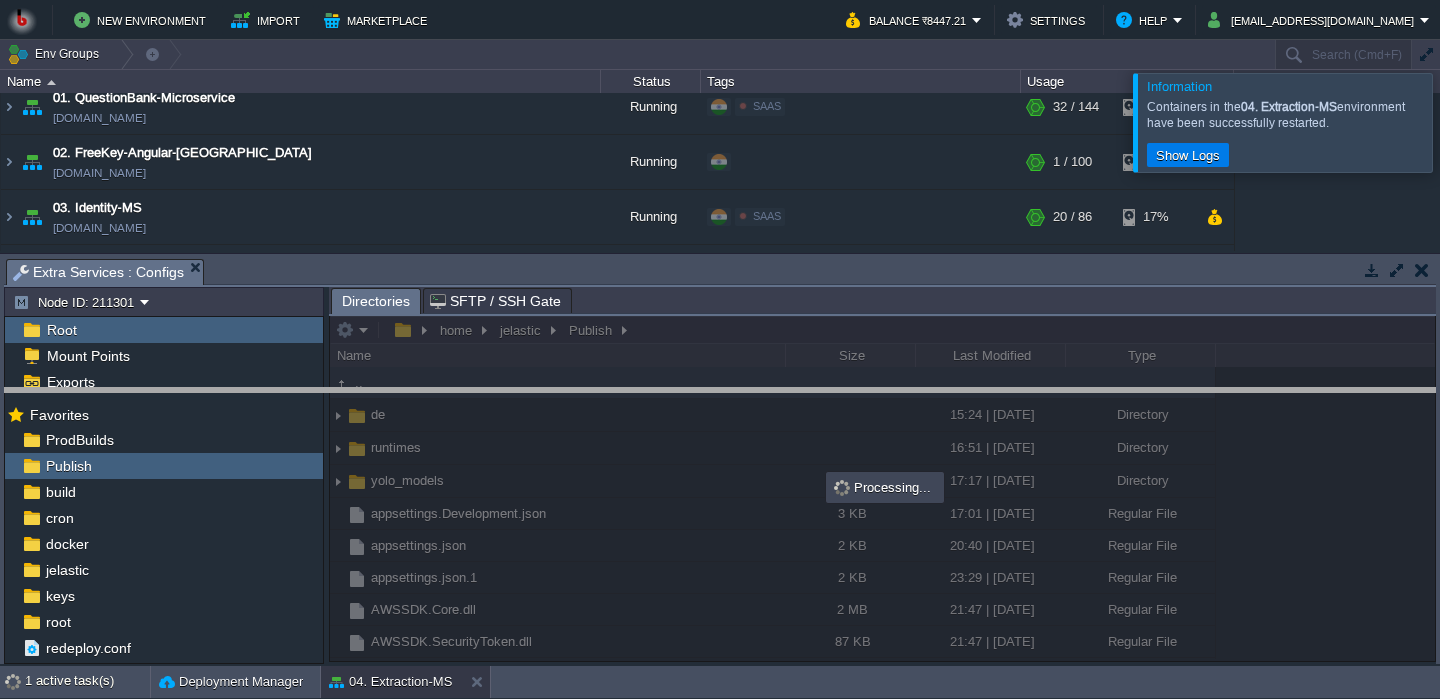 drag, startPoint x: 682, startPoint y: 273, endPoint x: 683, endPoint y: 443, distance: 170.00294 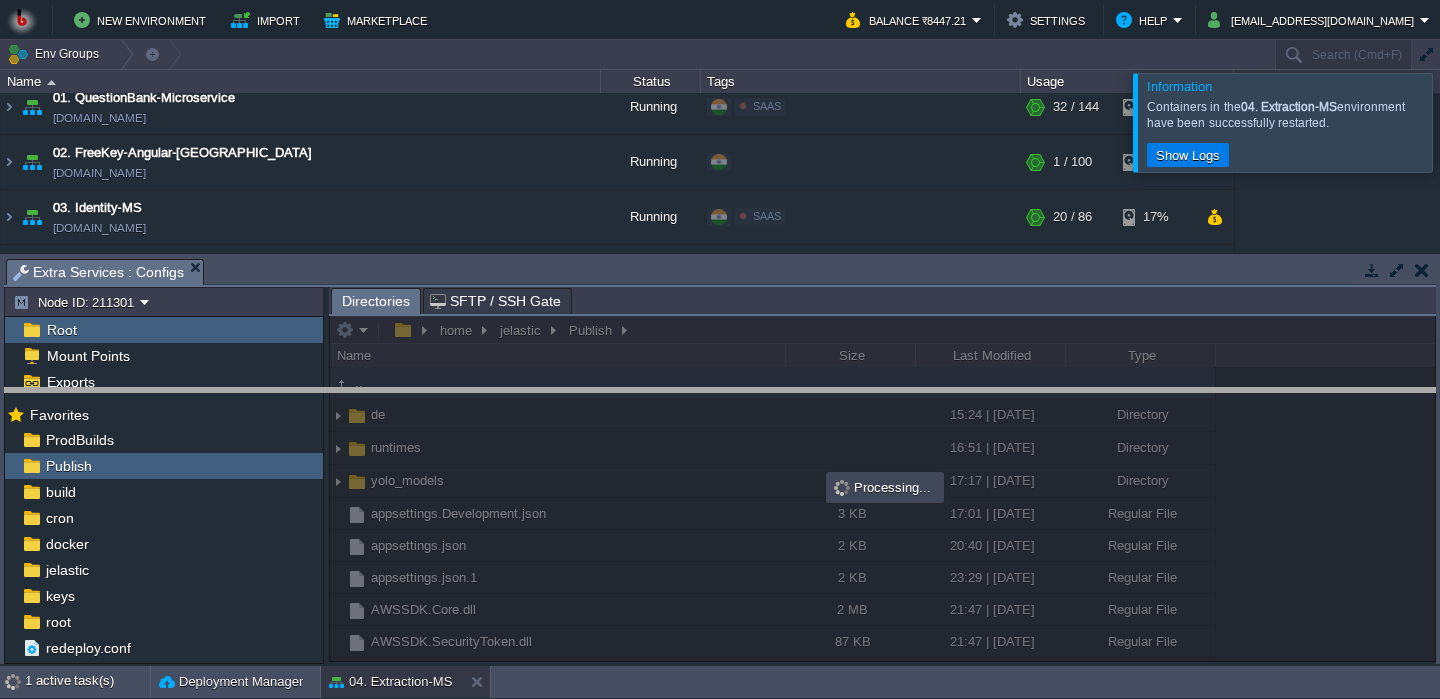 click on "New Environment Import Marketplace Bonus ₹0.00 Upgrade Account Balance ₹8447.21 Settings Help [EMAIL_ADDRESS][DOMAIN_NAME] Information Containers in the  04. Extraction-MS  environment have been successfully restarted. Show Logs         Env Groups                     Search (Cmd+F)         auto-gen Name Status Tags Usage 00. [PERSON_NAME] DevOps Server [DOMAIN_NAME] Stopped                                 + Add to Env Group                                                                                                                                                            RAM                 0%                                         CPU                 0%                             0 / 32                    1%       01. QuestionBank-Microservice [DOMAIN_NAME] Running                                                                                                                                 SAAS                           Edit                1%" at bounding box center (720, 349) 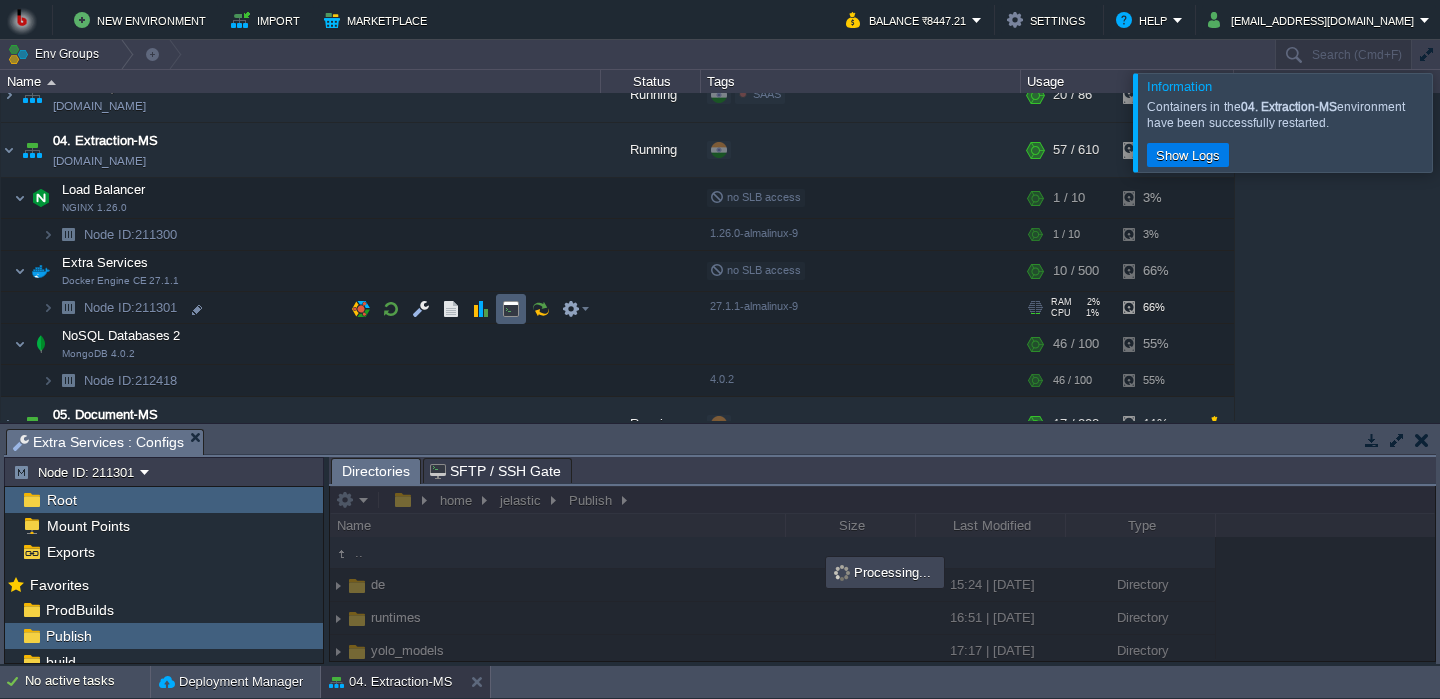 scroll, scrollTop: 191, scrollLeft: 0, axis: vertical 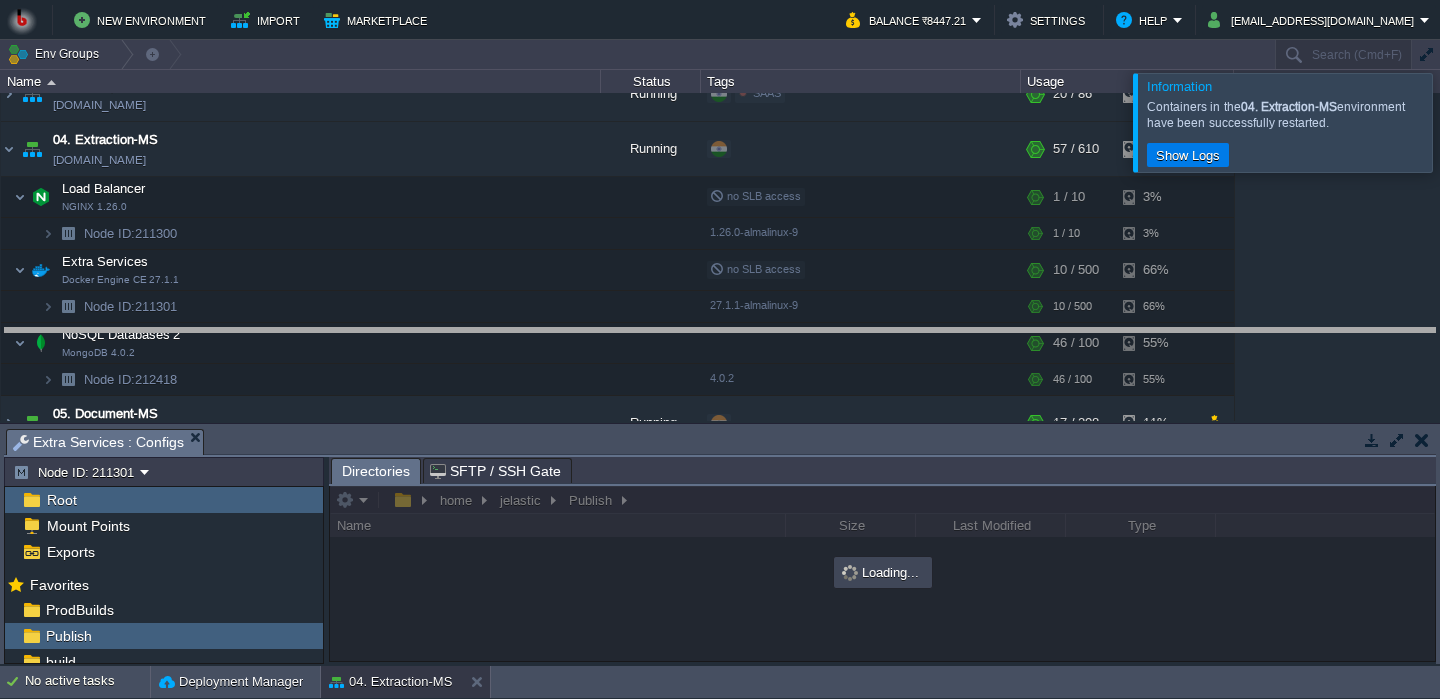drag, startPoint x: 598, startPoint y: 451, endPoint x: 573, endPoint y: 254, distance: 198.57996 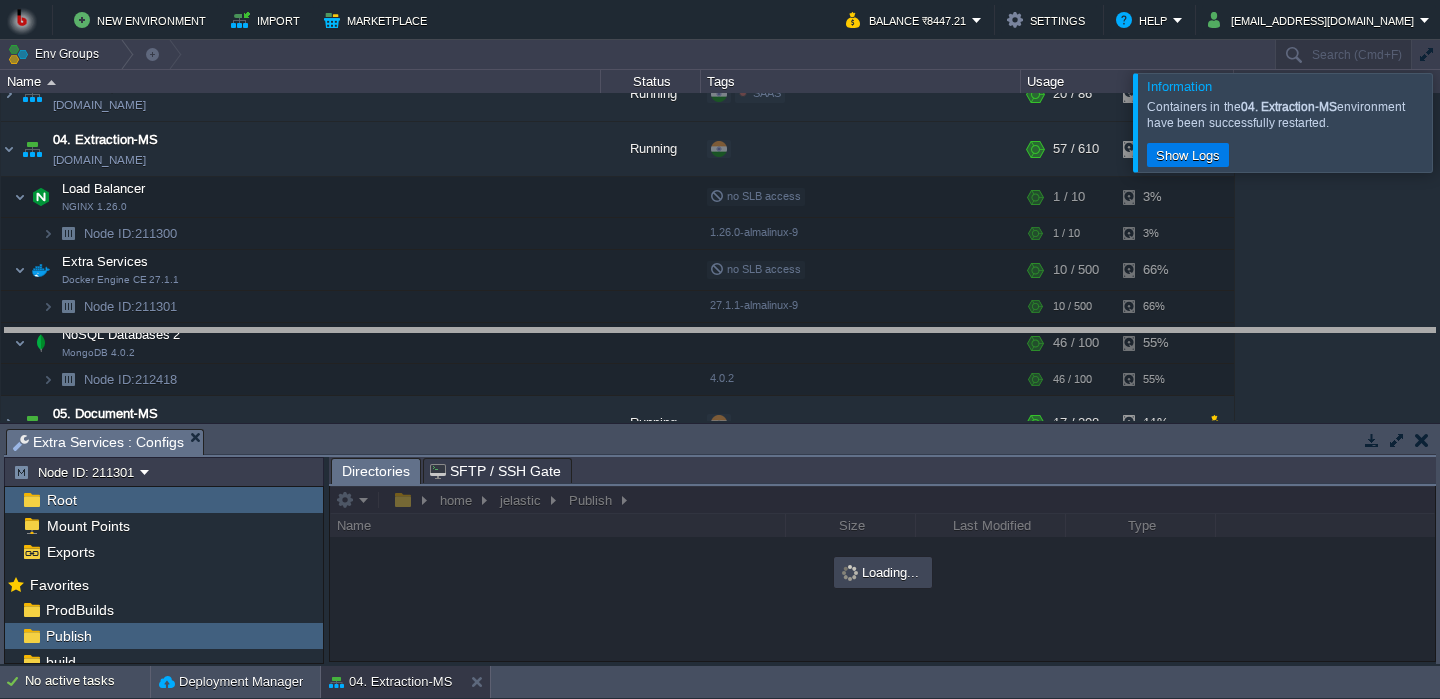 click on "New Environment Import Marketplace Bonus ₹0.00 Upgrade Account Balance ₹8447.21 Settings Help [EMAIL_ADDRESS][DOMAIN_NAME] Information Containers in the  04. Extraction-MS  environment have been successfully restarted. Show Logs         Env Groups                     Search (Cmd+F)         auto-gen Name Status Tags Usage 00. [PERSON_NAME] DevOps Server [DOMAIN_NAME] Stopped                                 + Add to Env Group                                                                                                                                                            RAM                 0%                                         CPU                 0%                             0 / 32                    1%       01. QuestionBank-Microservice [DOMAIN_NAME] Running                                                                                                                                 SAAS                           Edit                1%" at bounding box center (720, 349) 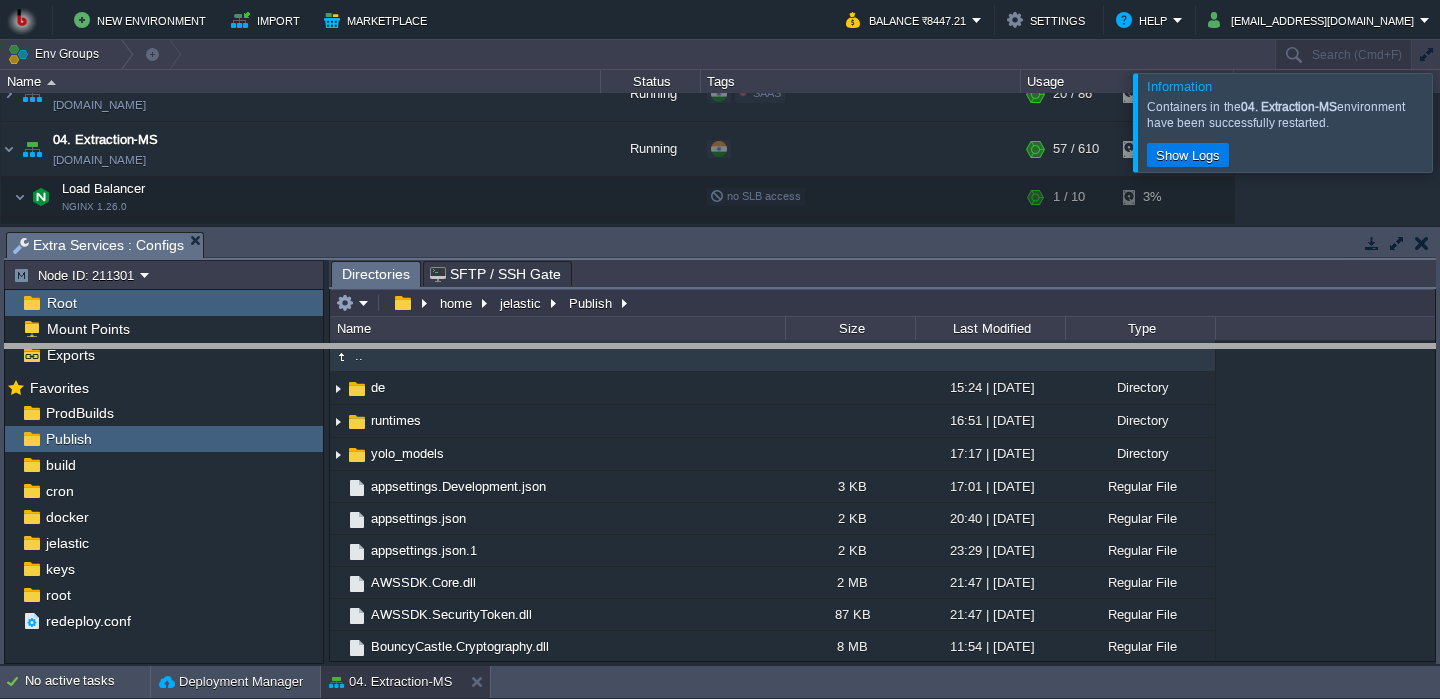 drag, startPoint x: 573, startPoint y: 254, endPoint x: 569, endPoint y: 413, distance: 159.05031 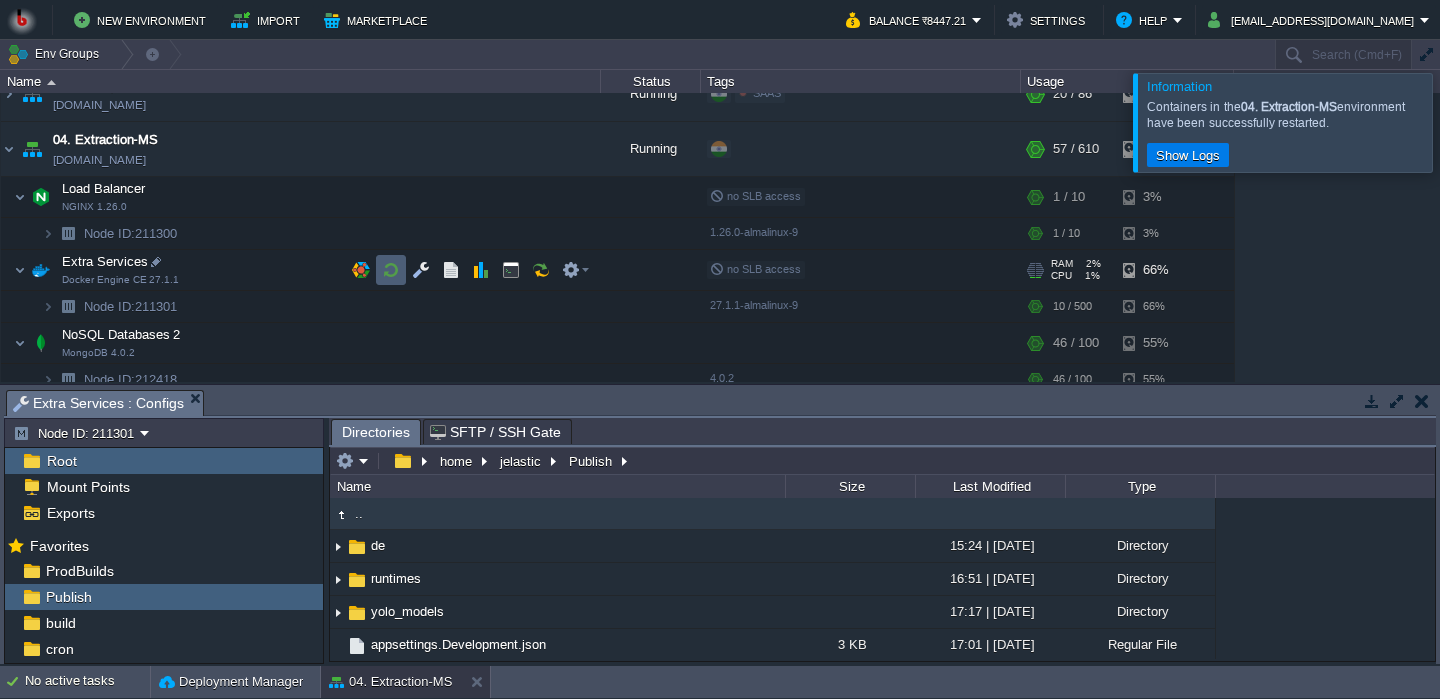 click at bounding box center [391, 270] 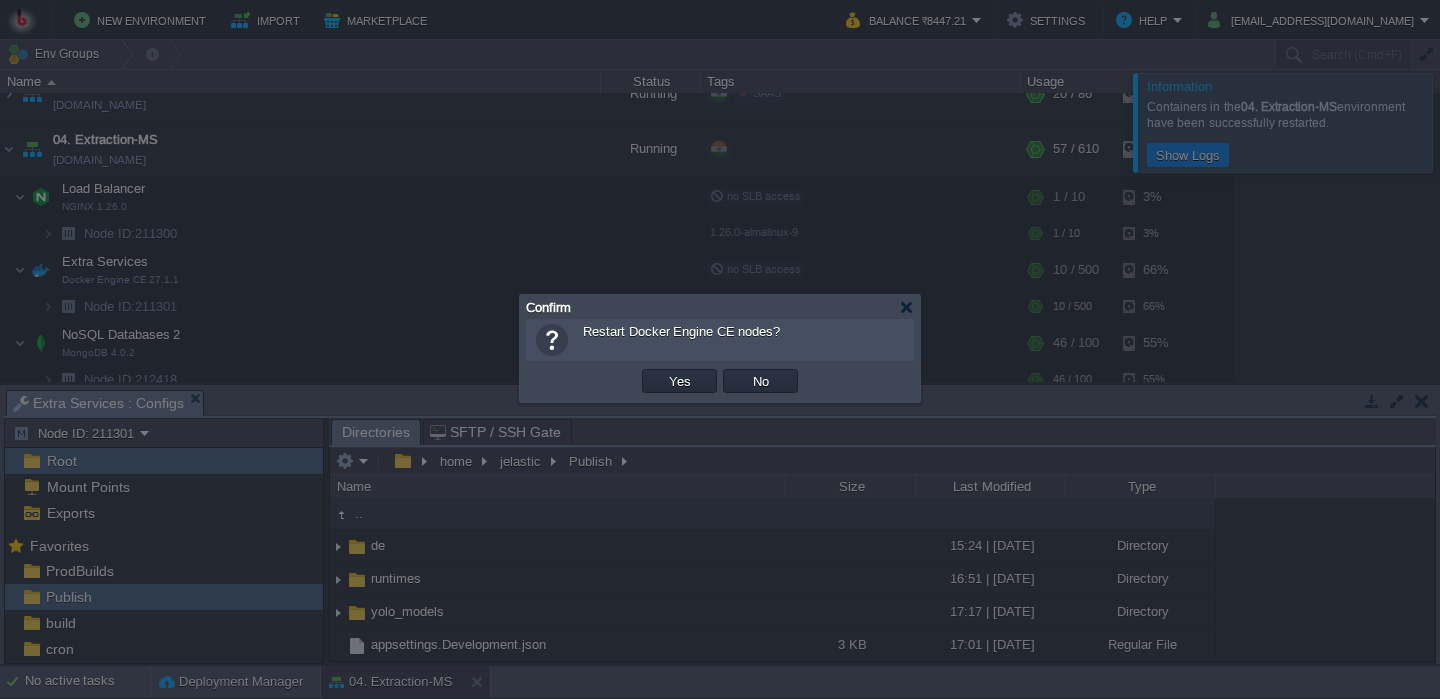 click on "Yes" at bounding box center [679, 381] 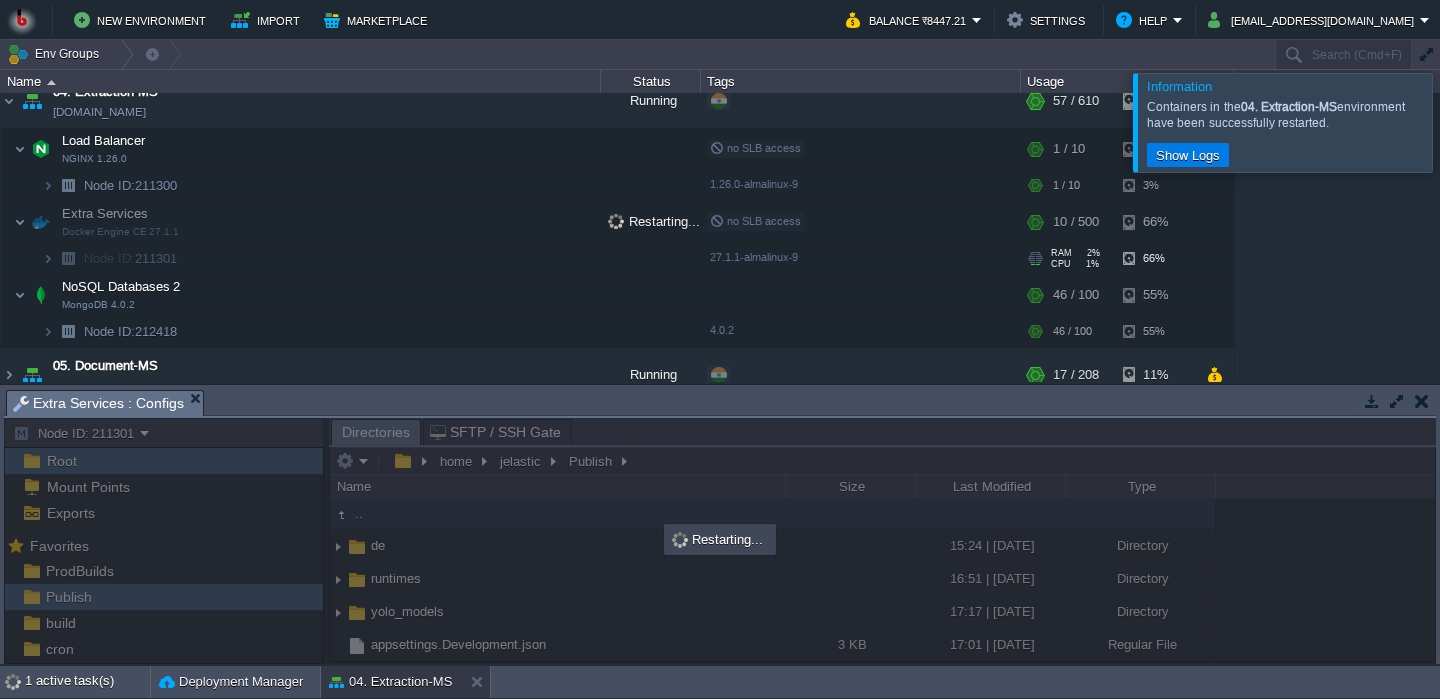 scroll, scrollTop: 228, scrollLeft: 0, axis: vertical 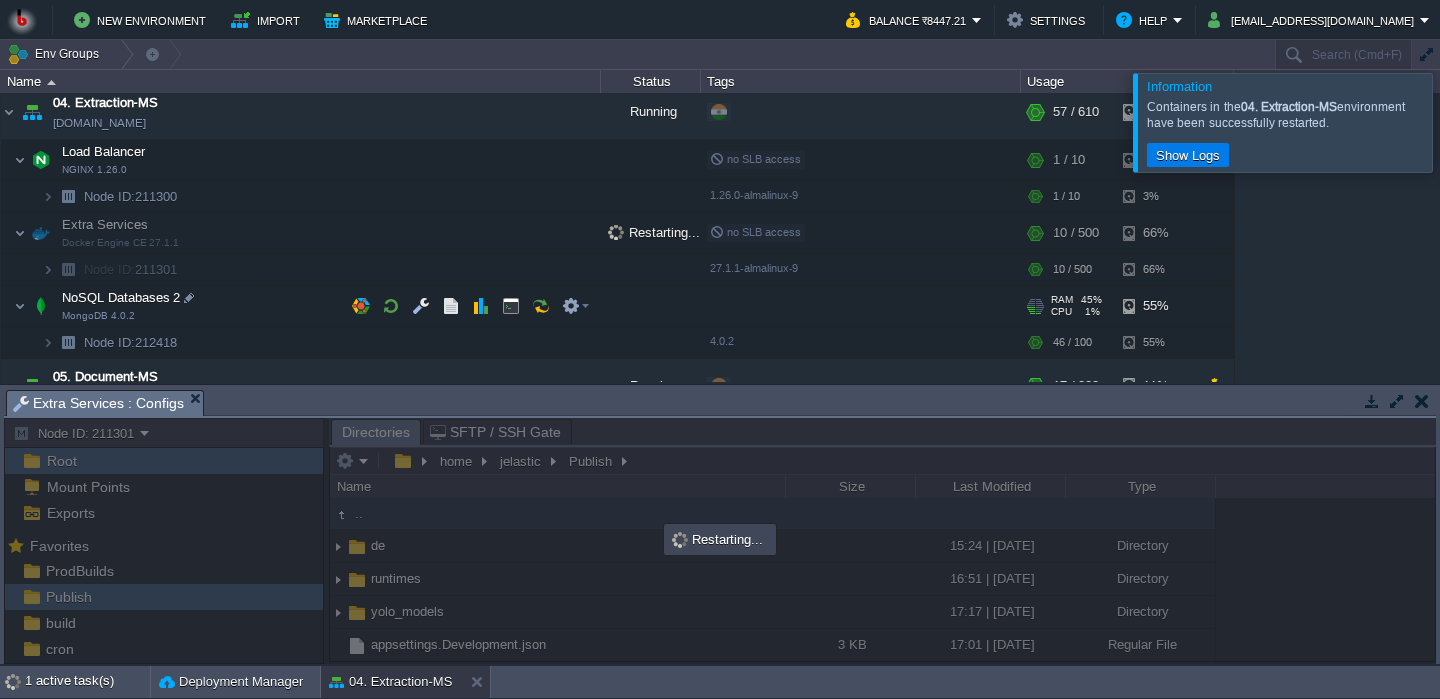 click on "NoSQL Databases 2 MongoDB 4.0.2" at bounding box center (301, 306) 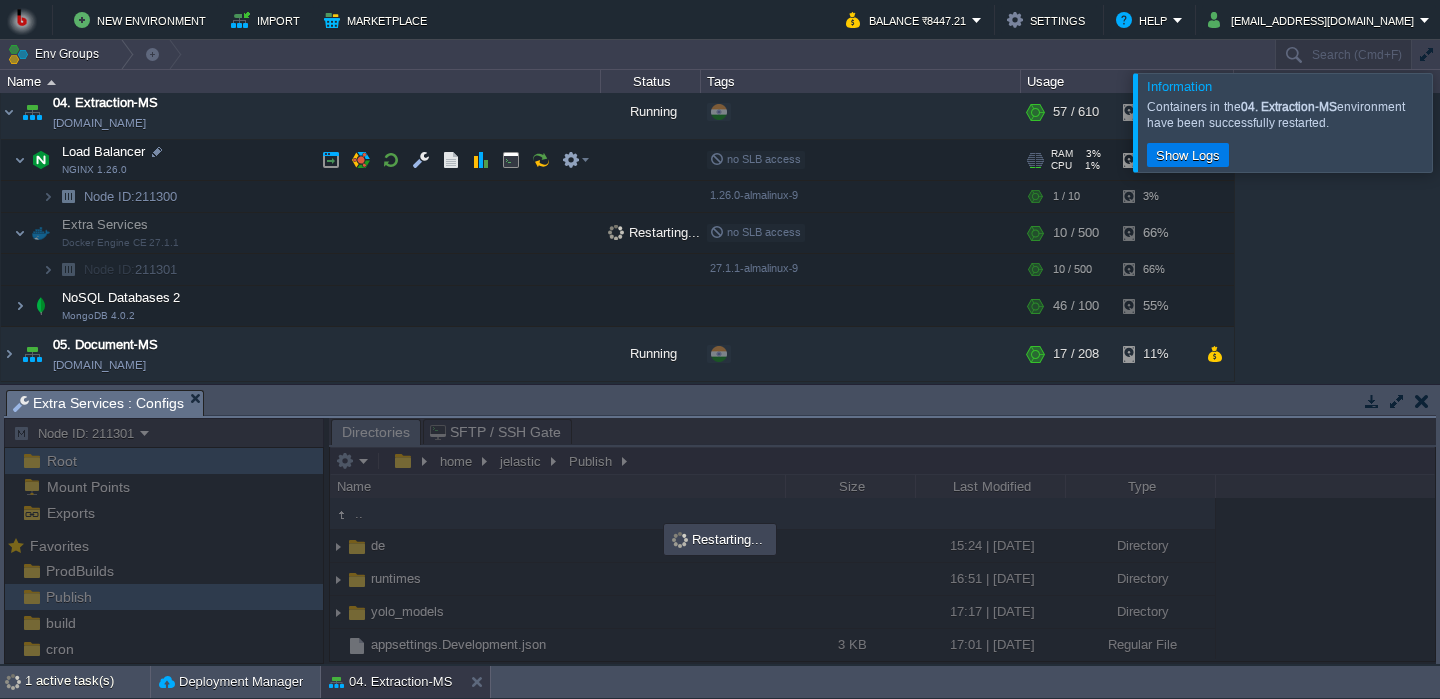 click on "Load Balancer NGINX 1.26.0" at bounding box center [301, 160] 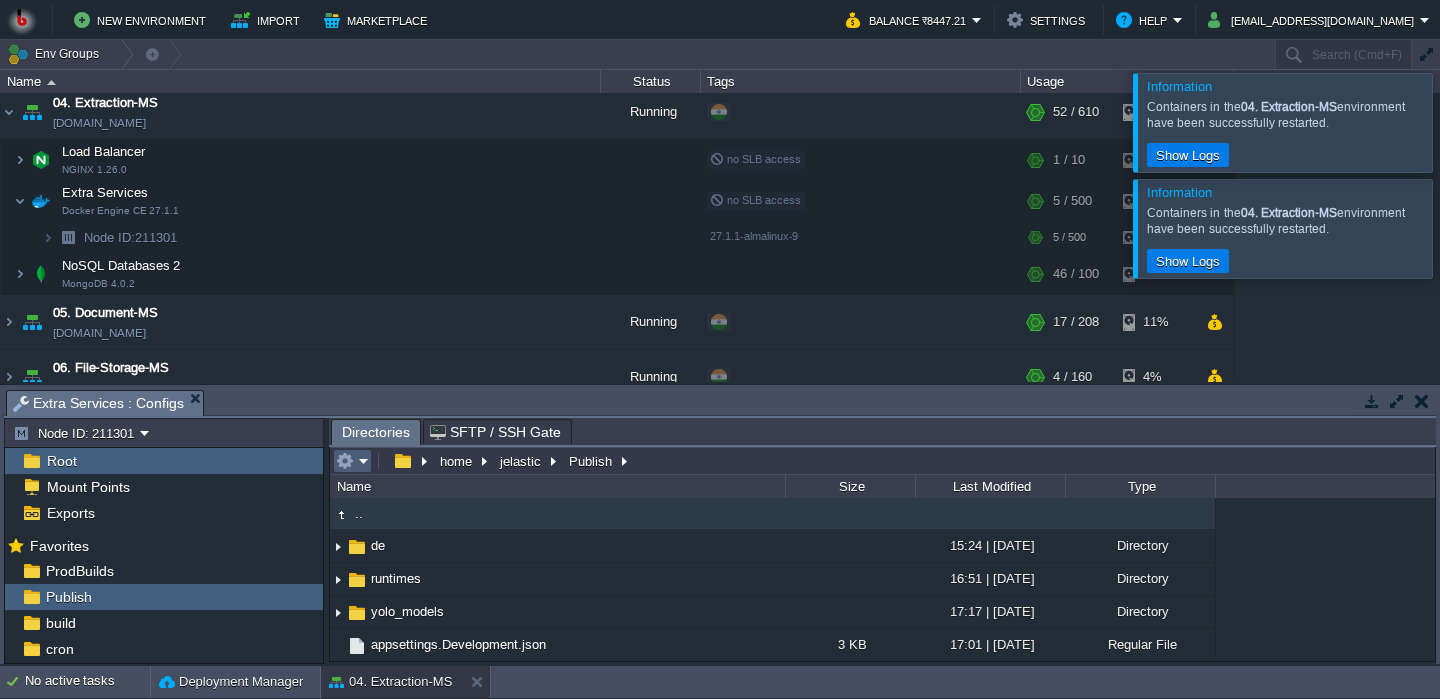 click at bounding box center [352, 461] 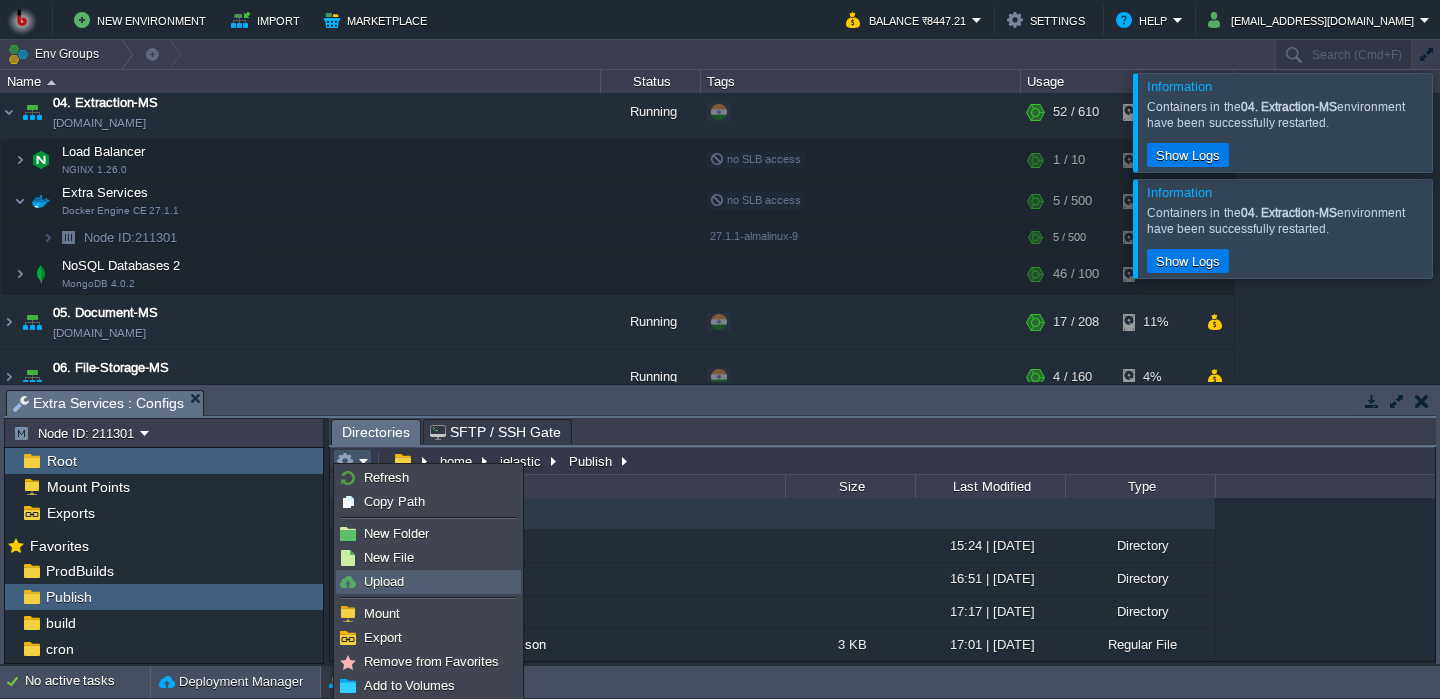 click on "Upload" at bounding box center (384, 581) 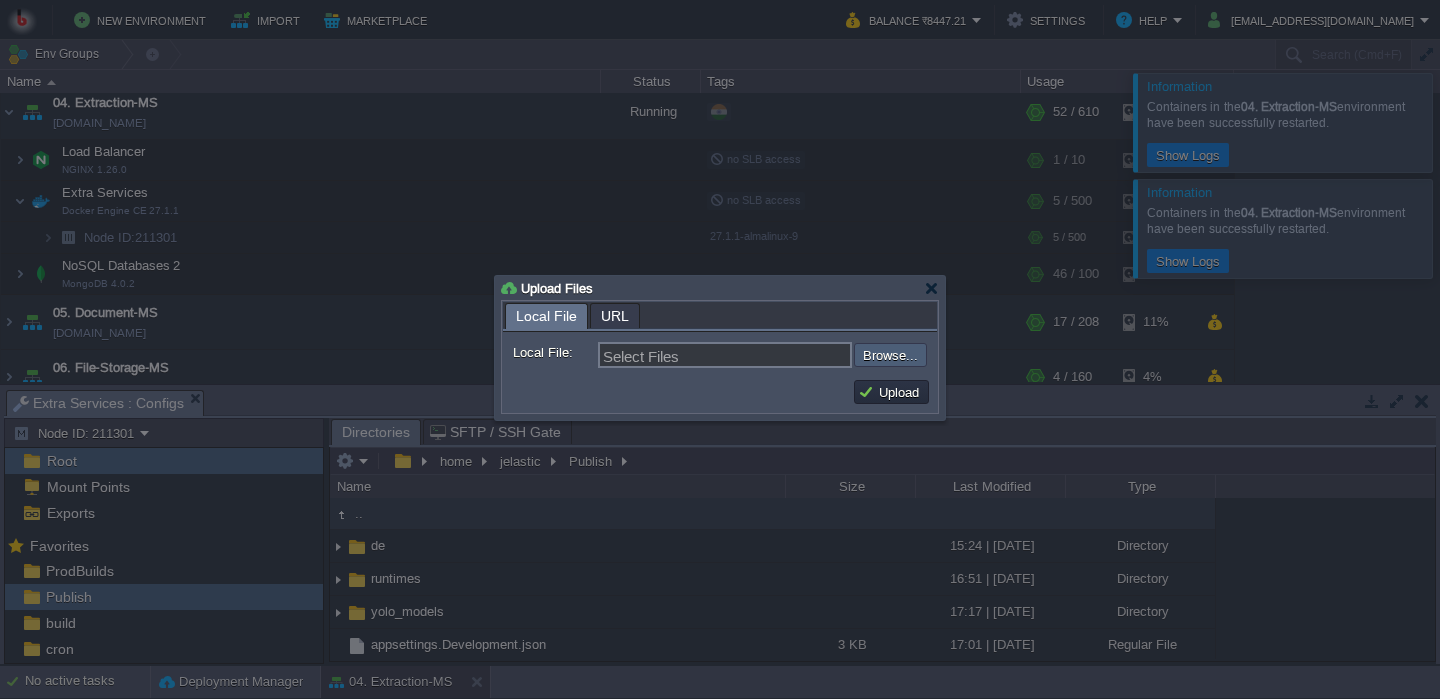 click at bounding box center [800, 355] 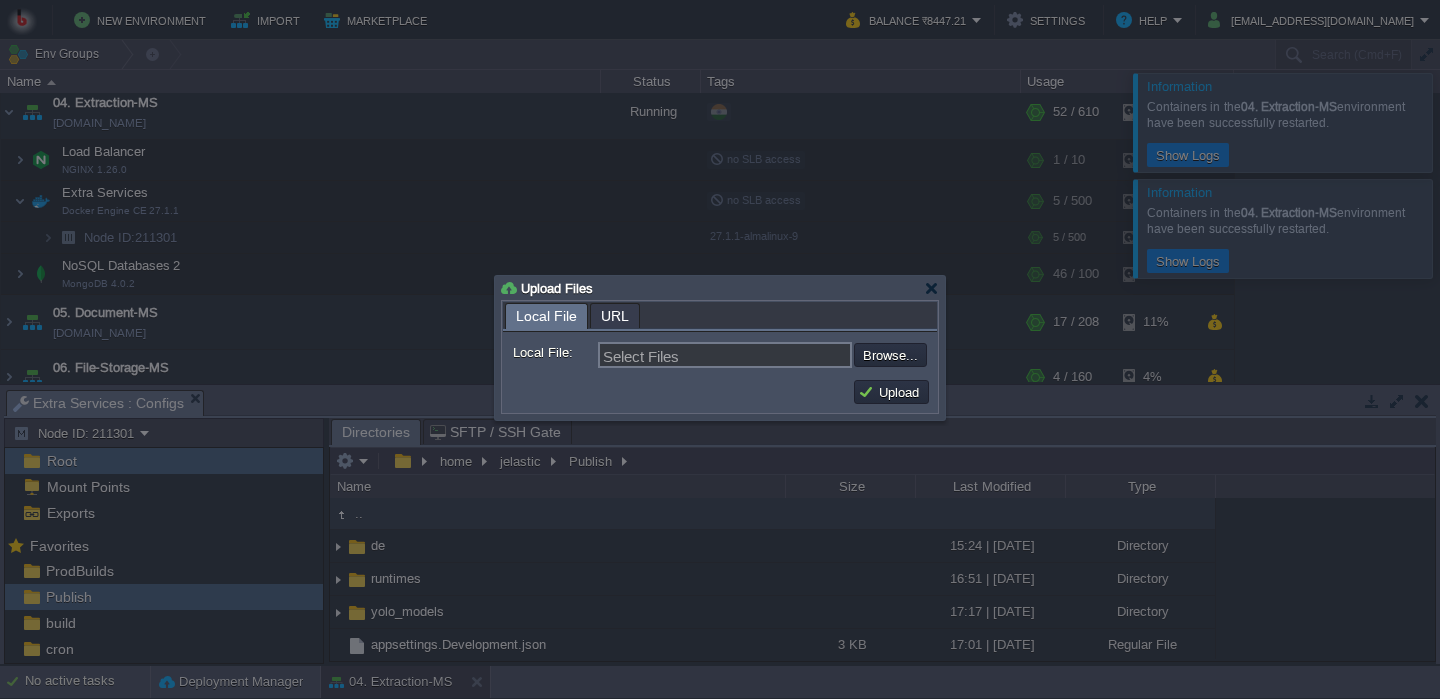 type on "C:\fakepath\MathpixMSApp.dll" 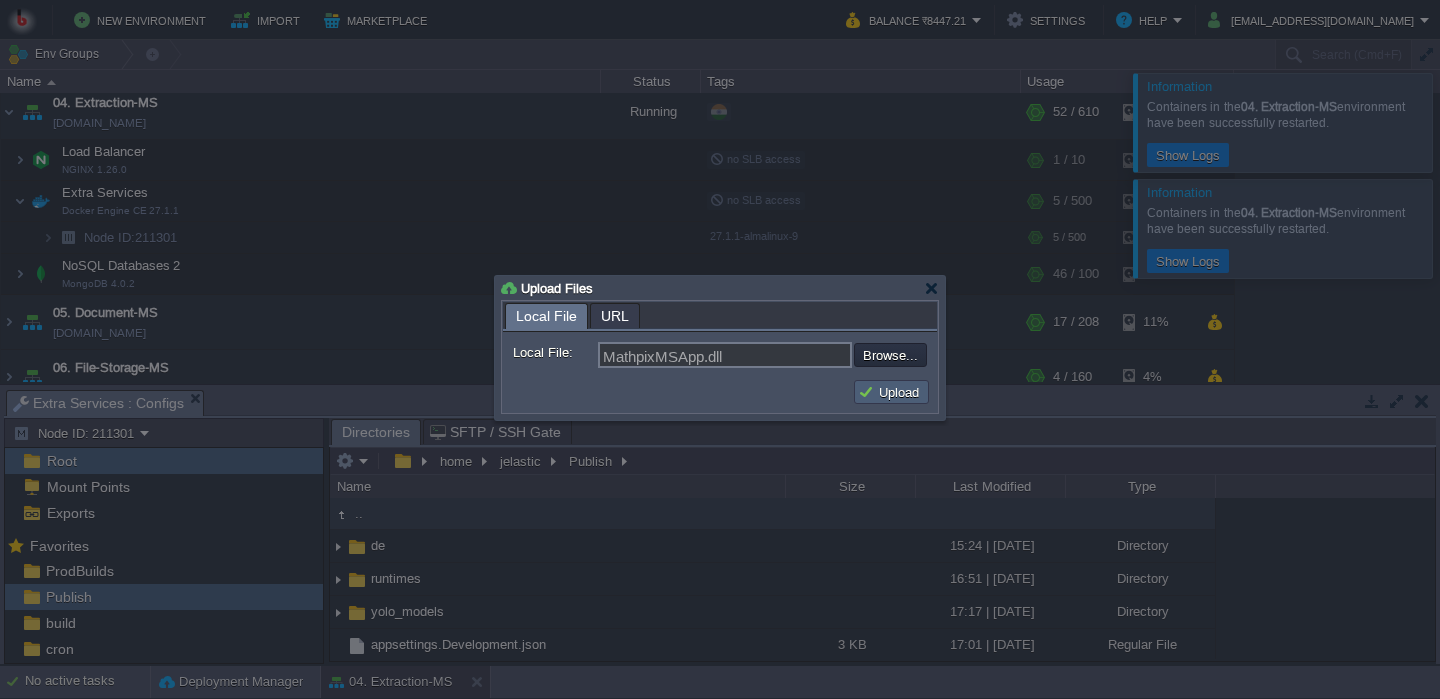 click on "Upload" at bounding box center [891, 392] 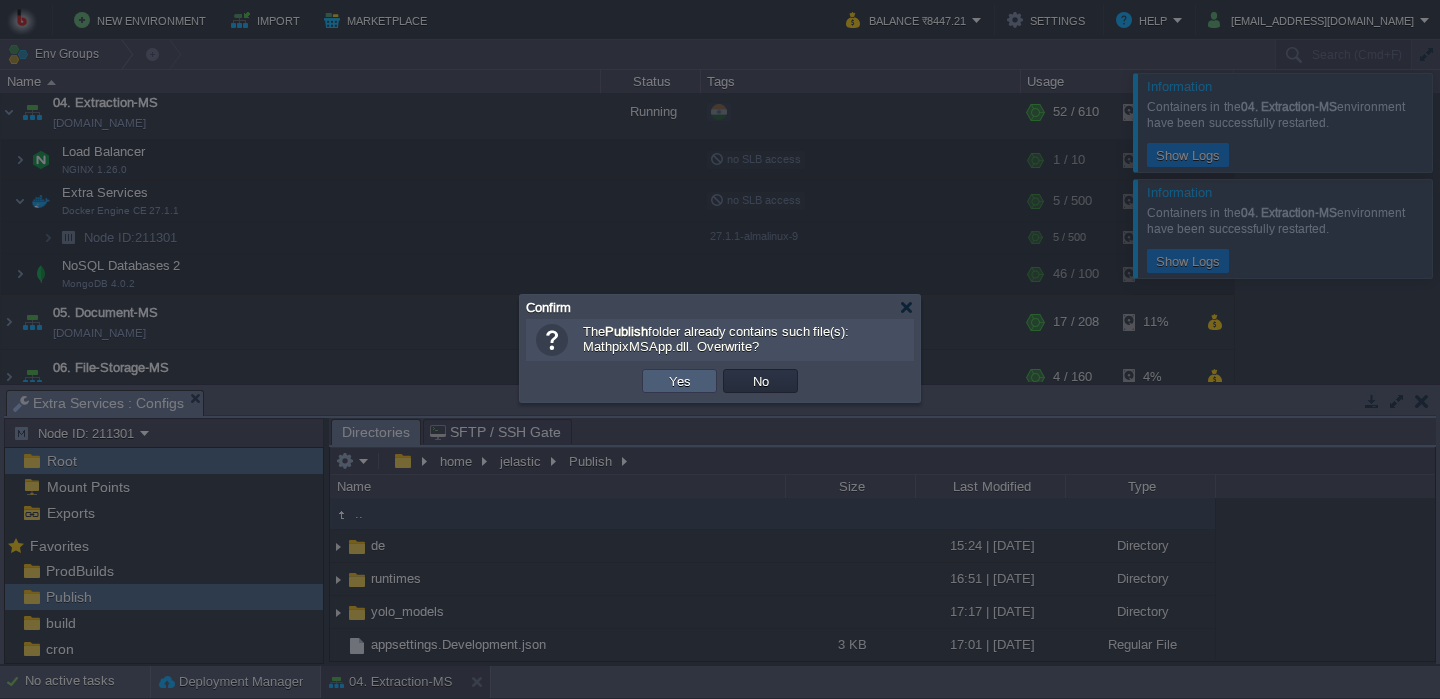 click on "Yes" at bounding box center (679, 381) 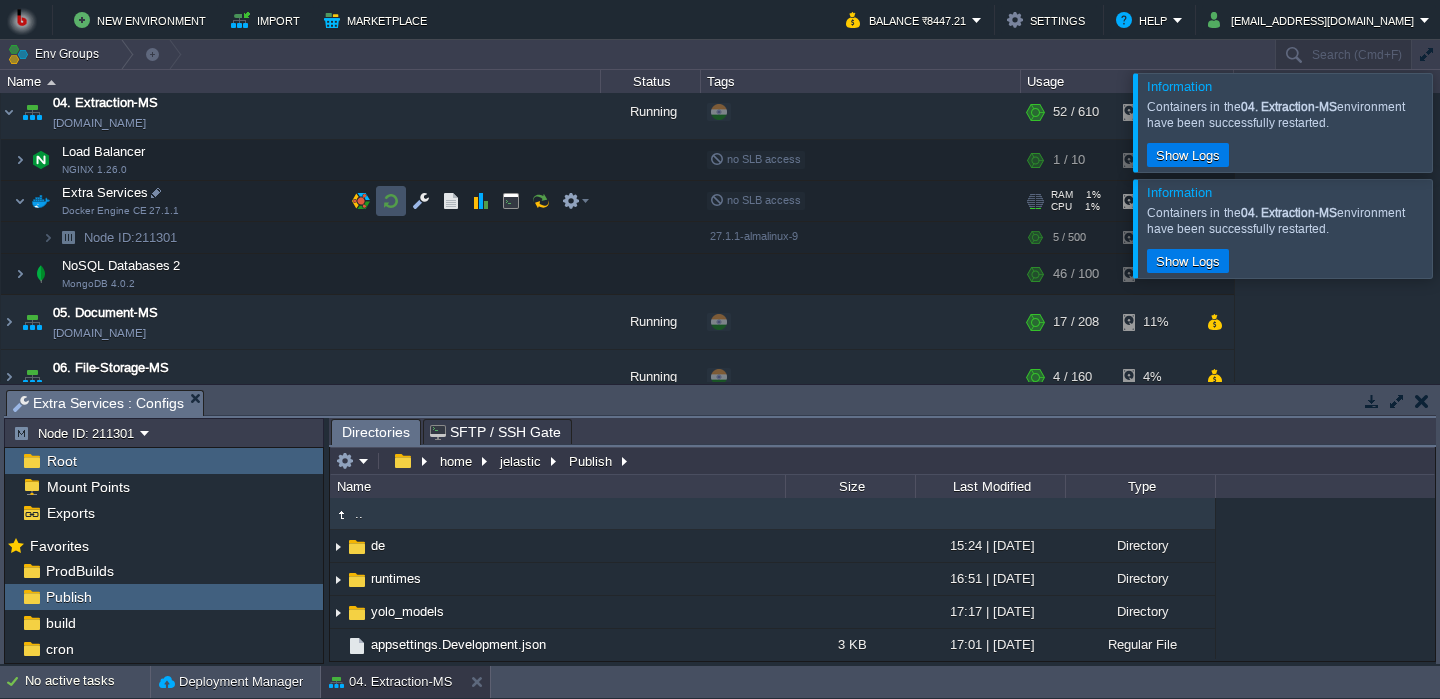 click at bounding box center [391, 201] 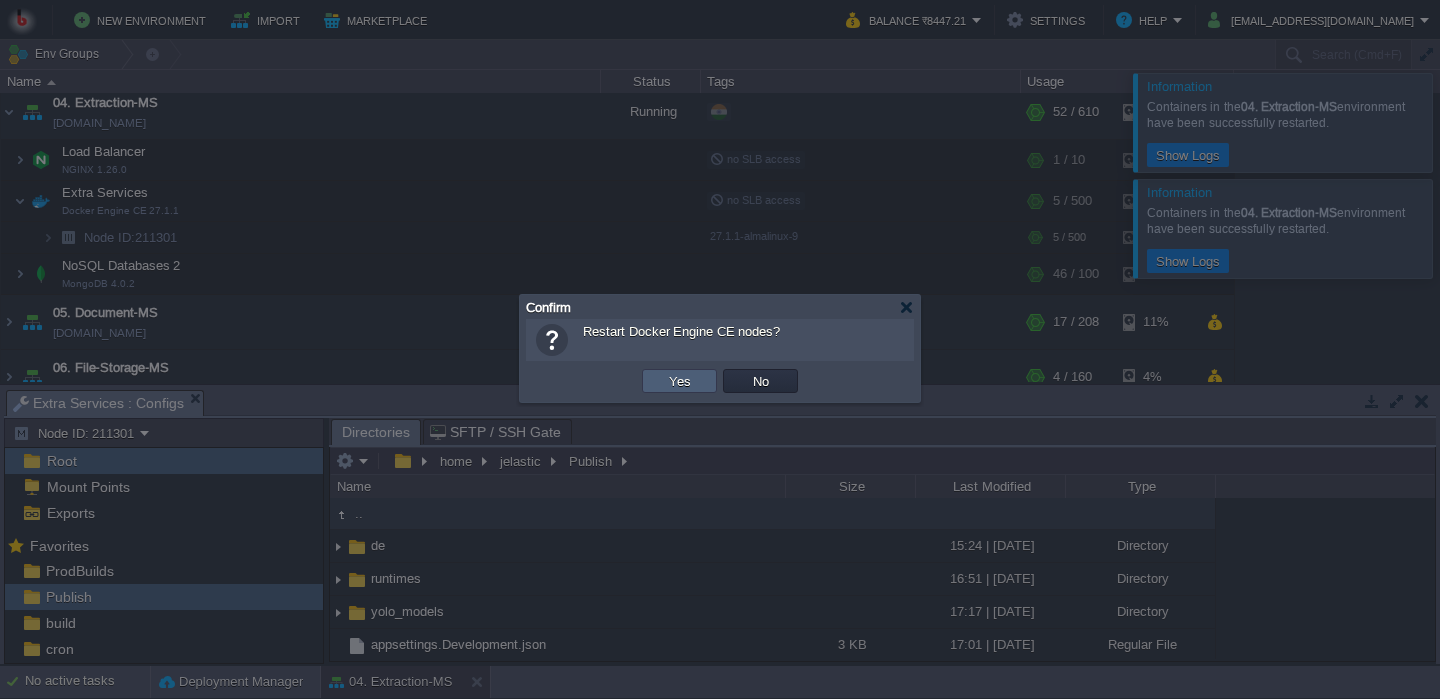 click on "Yes" at bounding box center [679, 381] 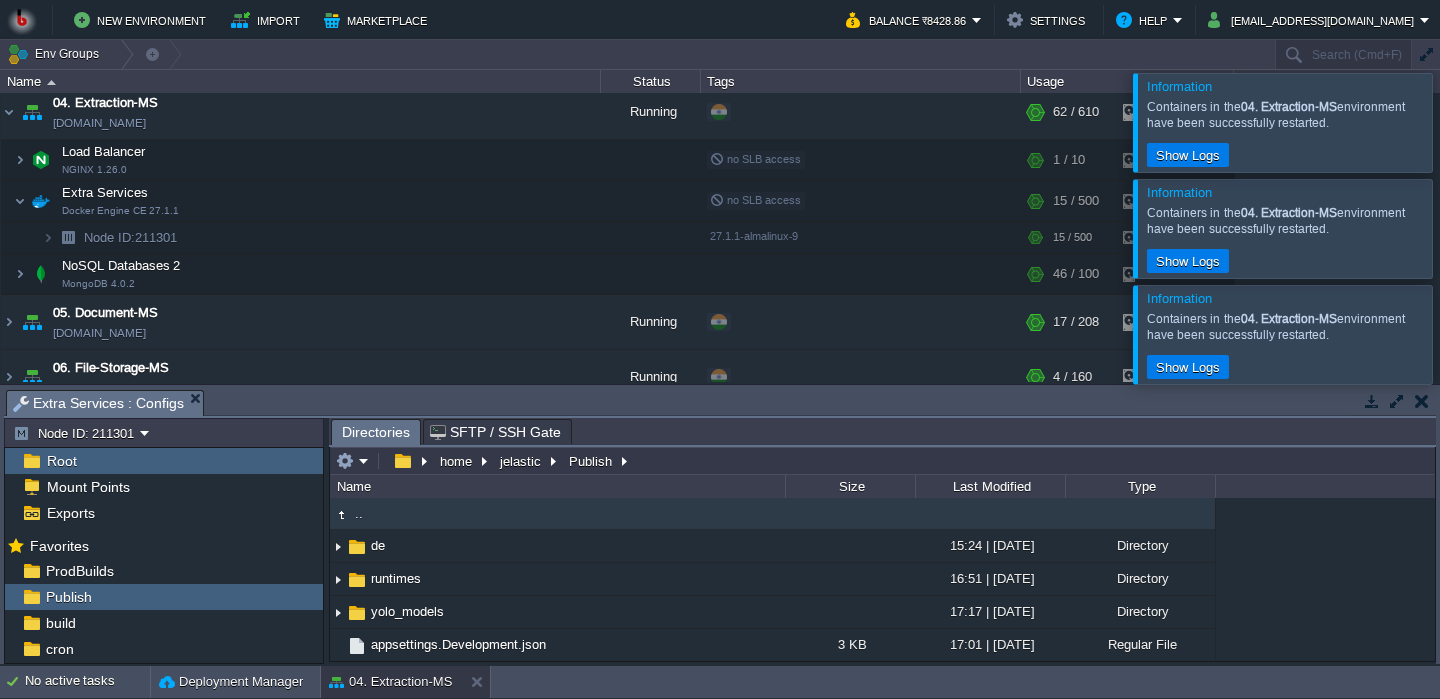 click on "Directories" at bounding box center (376, 432) 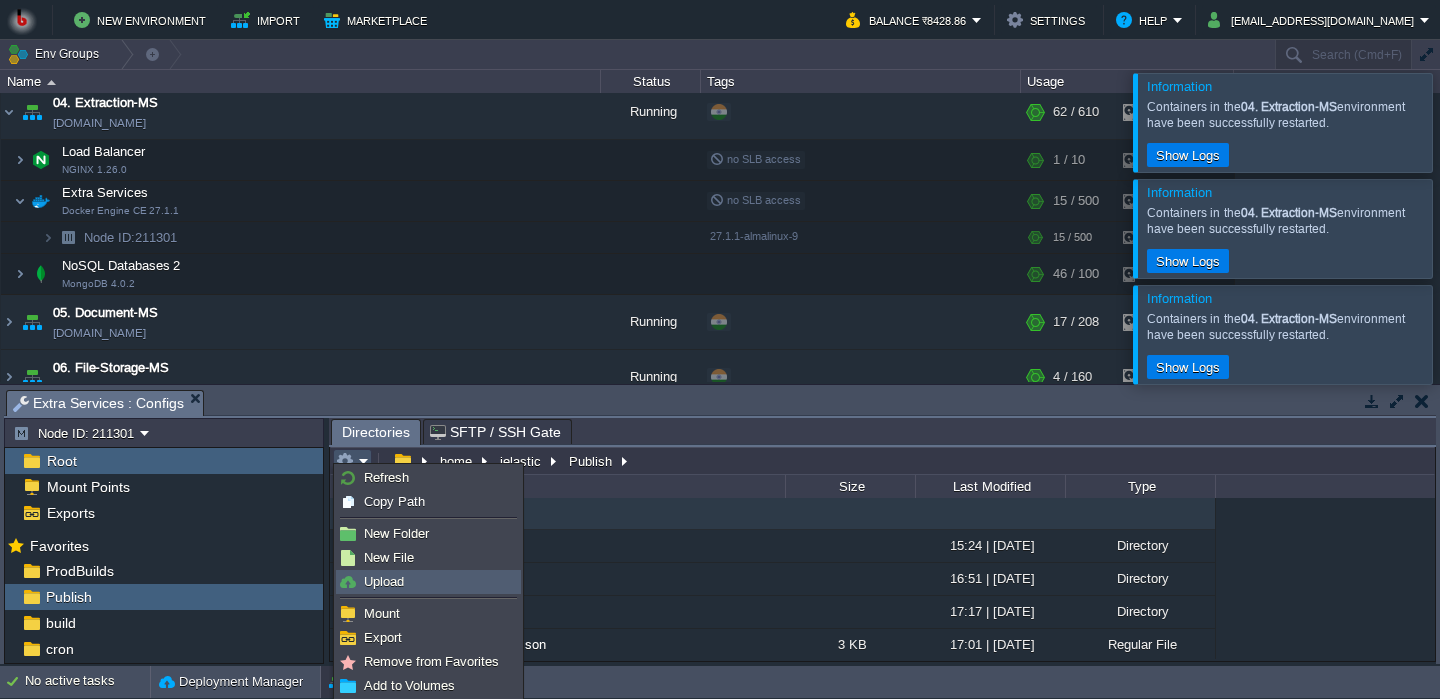 click on "Upload" at bounding box center (428, 582) 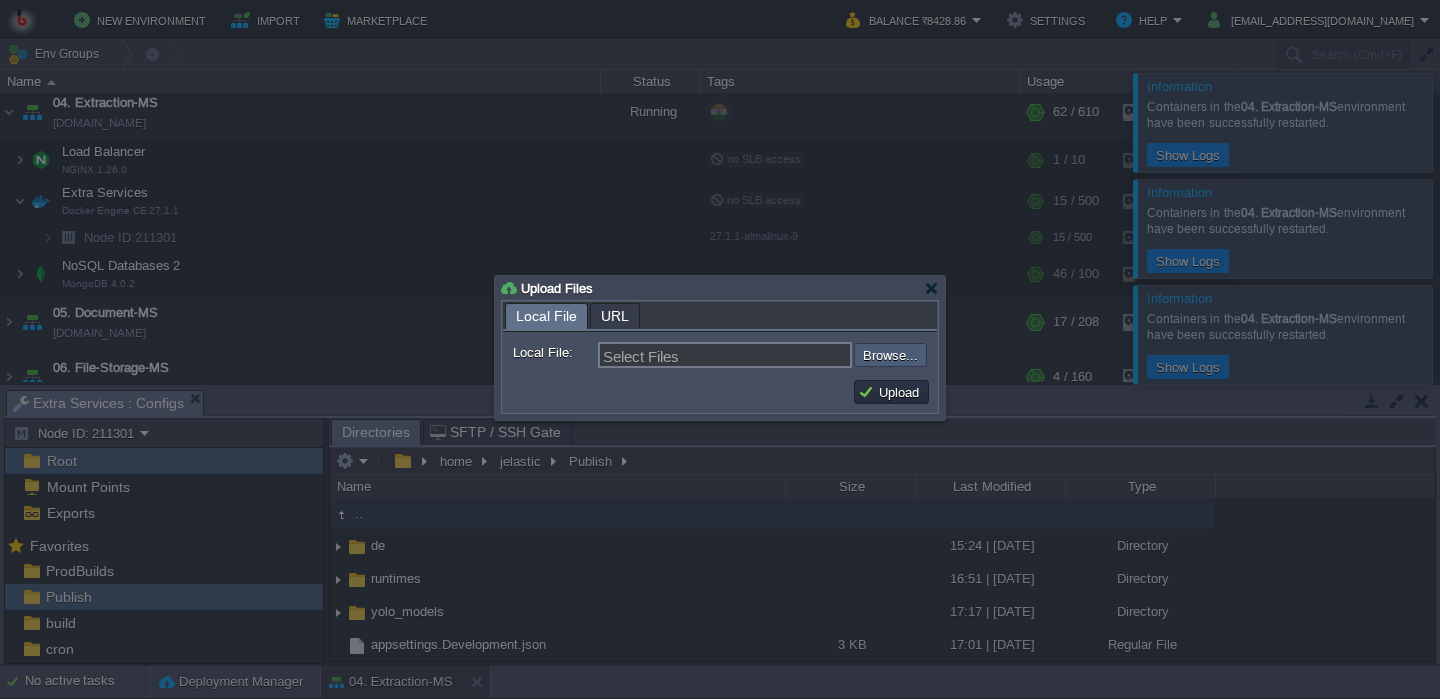 click at bounding box center (800, 355) 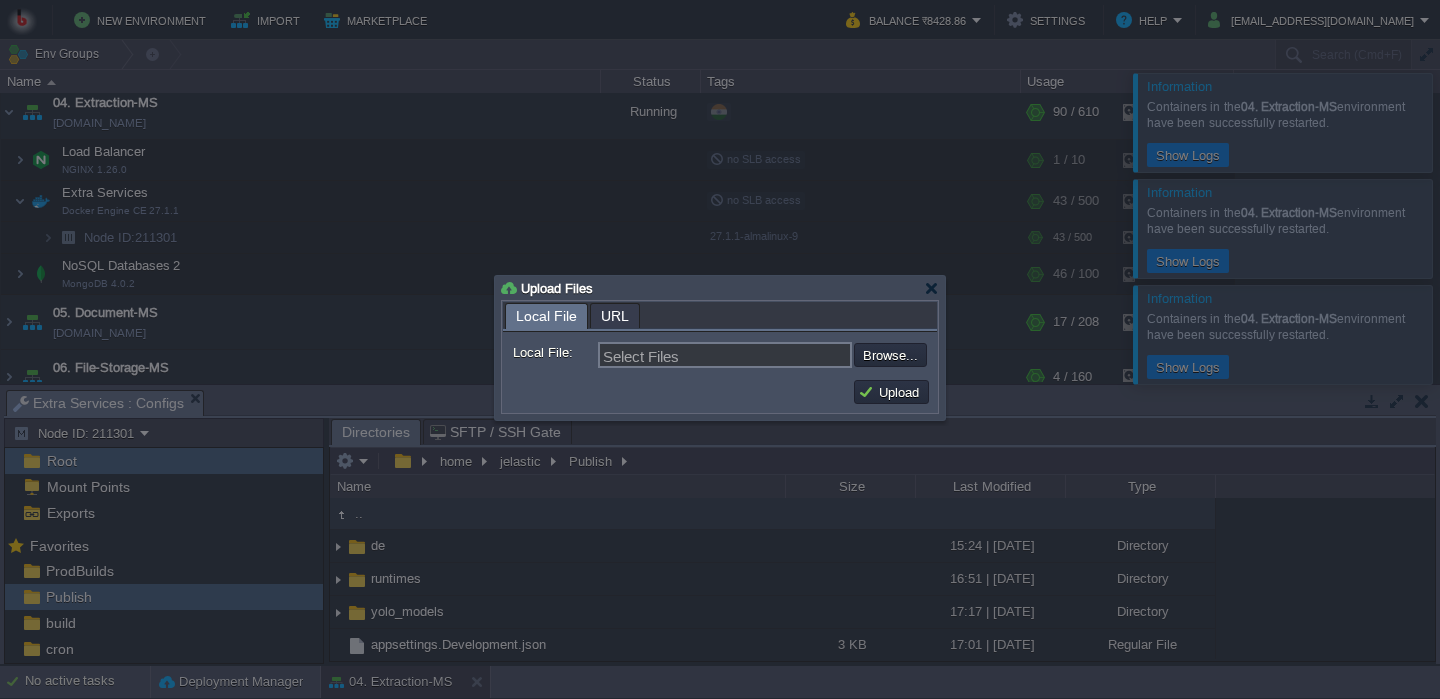 type on "C:\fakepath\MathpixMSApp.dll" 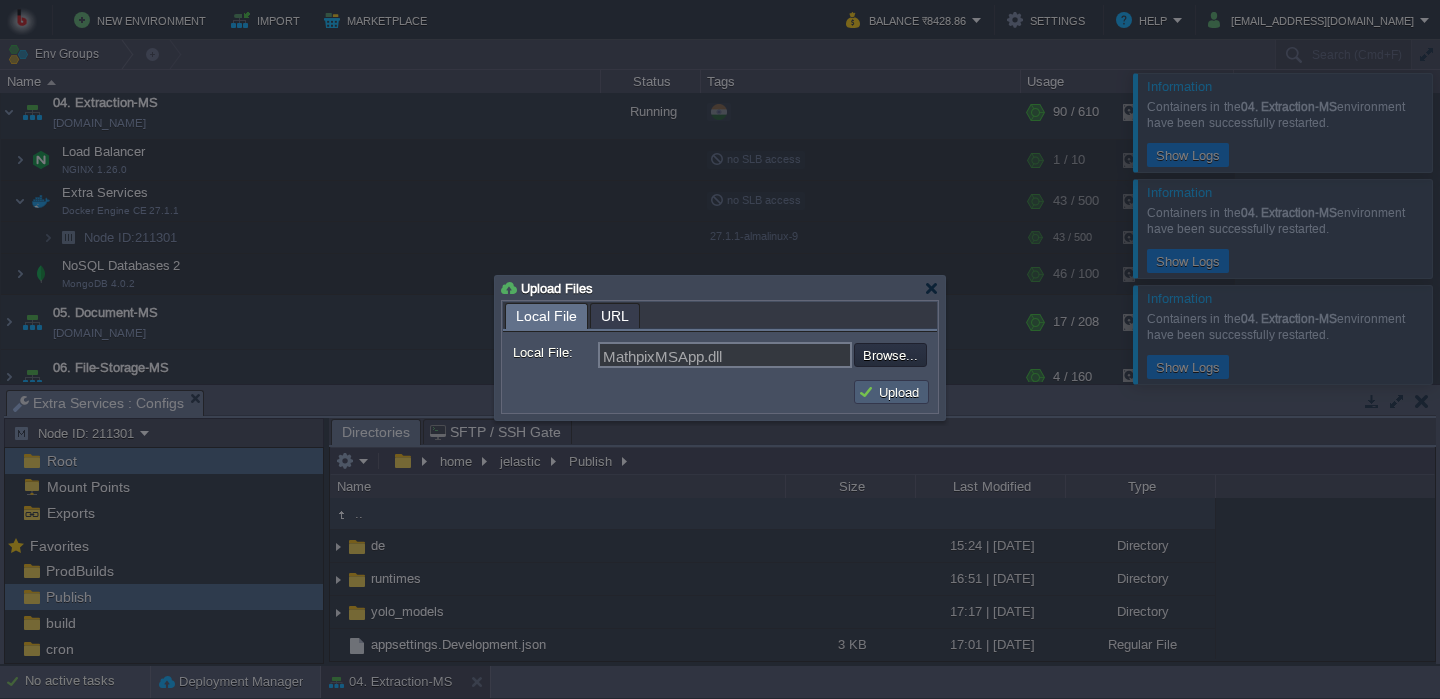 click on "Upload" at bounding box center (891, 392) 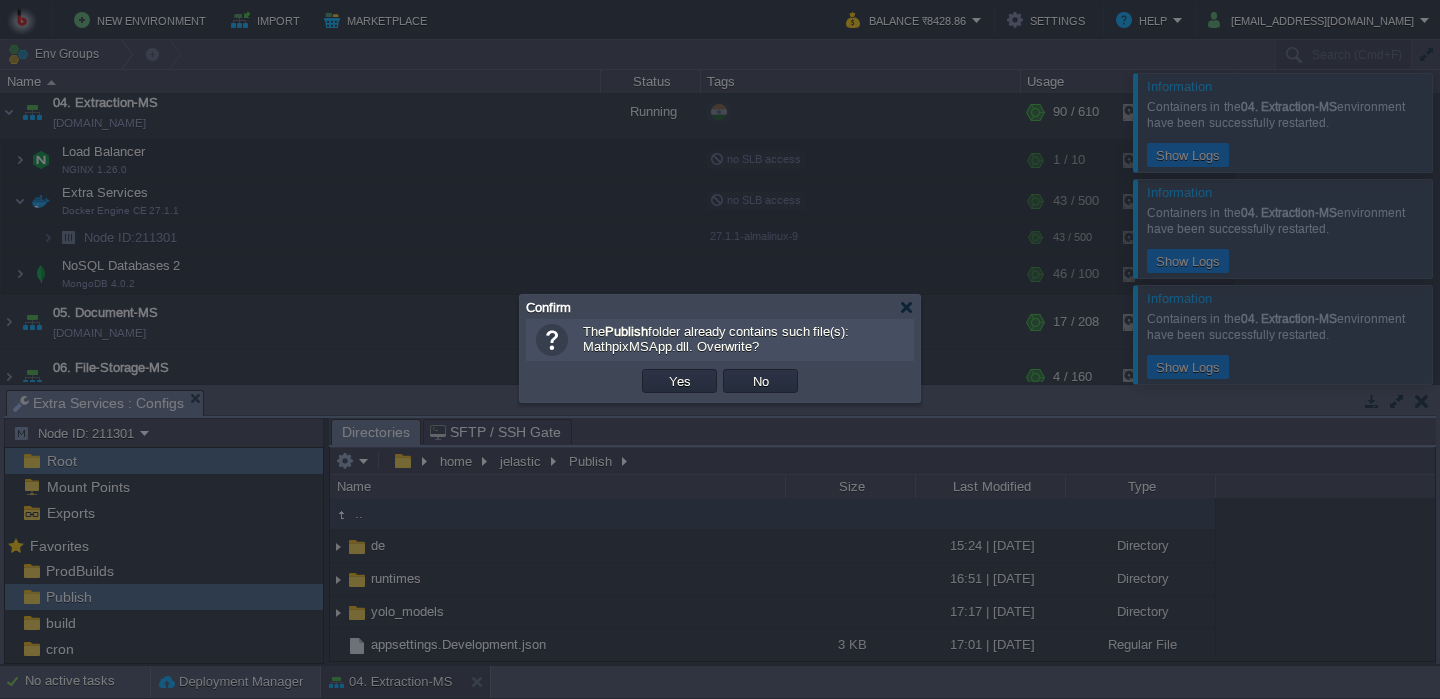 click on "Yes" at bounding box center [680, 381] 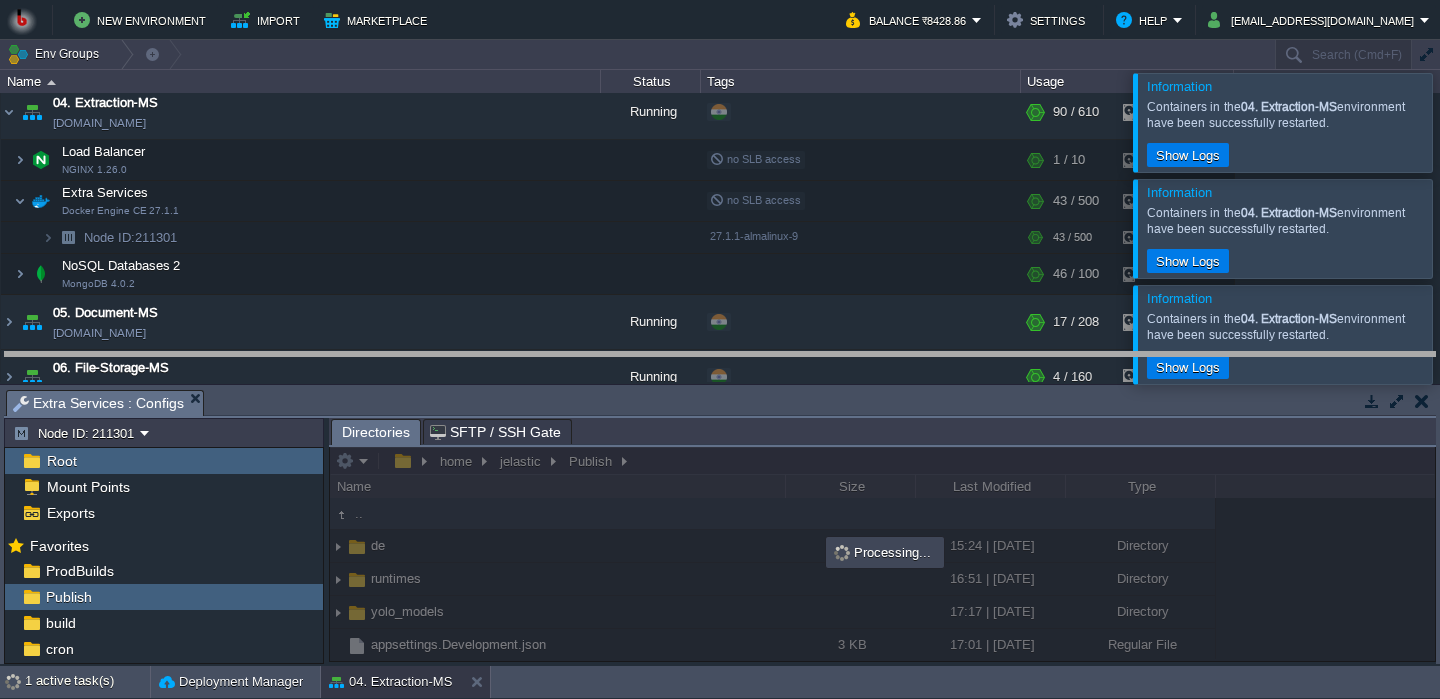 drag, startPoint x: 717, startPoint y: 403, endPoint x: 717, endPoint y: 354, distance: 49 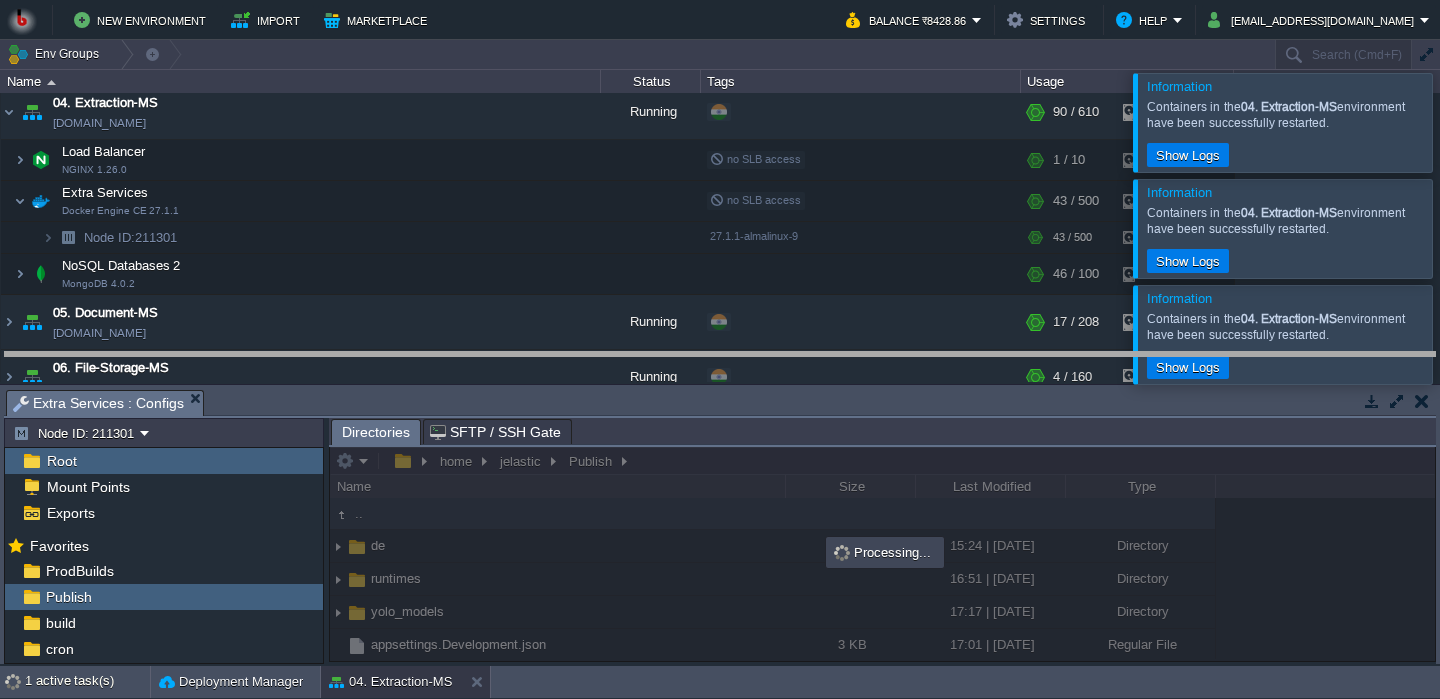 click on "New Environment Import Marketplace Bonus ₹0.00 Upgrade Account Balance ₹8428.86 Settings Help [EMAIL_ADDRESS][DOMAIN_NAME] Information Containers in the  04. Extraction-MS  environment have been successfully restarted. Show Logs Information Containers in the  04. Extraction-MS  environment have been successfully restarted. Show Logs Information Containers in the  04. Extraction-MS  environment have been successfully restarted. Show Logs         Env Groups                     Search (Cmd+F)         auto-gen Name Status Tags Usage 00. [PERSON_NAME] DevOps Server [DOMAIN_NAME] Stopped                                 + Add to Env Group                                                                                                                                                            RAM                 0%                                         CPU                 0%                             0 / 32                    1%       01. QuestionBank-Microservice Running   SAAS Edit" at bounding box center [720, 349] 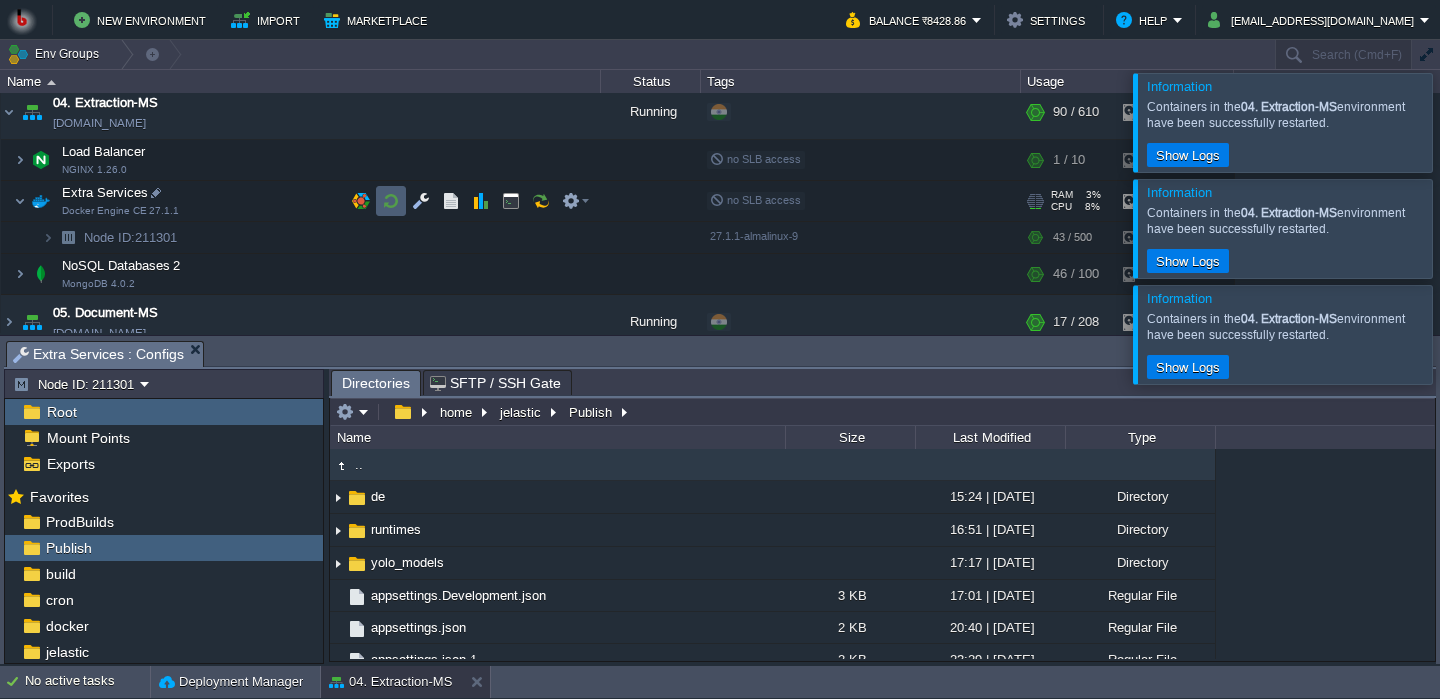 click at bounding box center [391, 201] 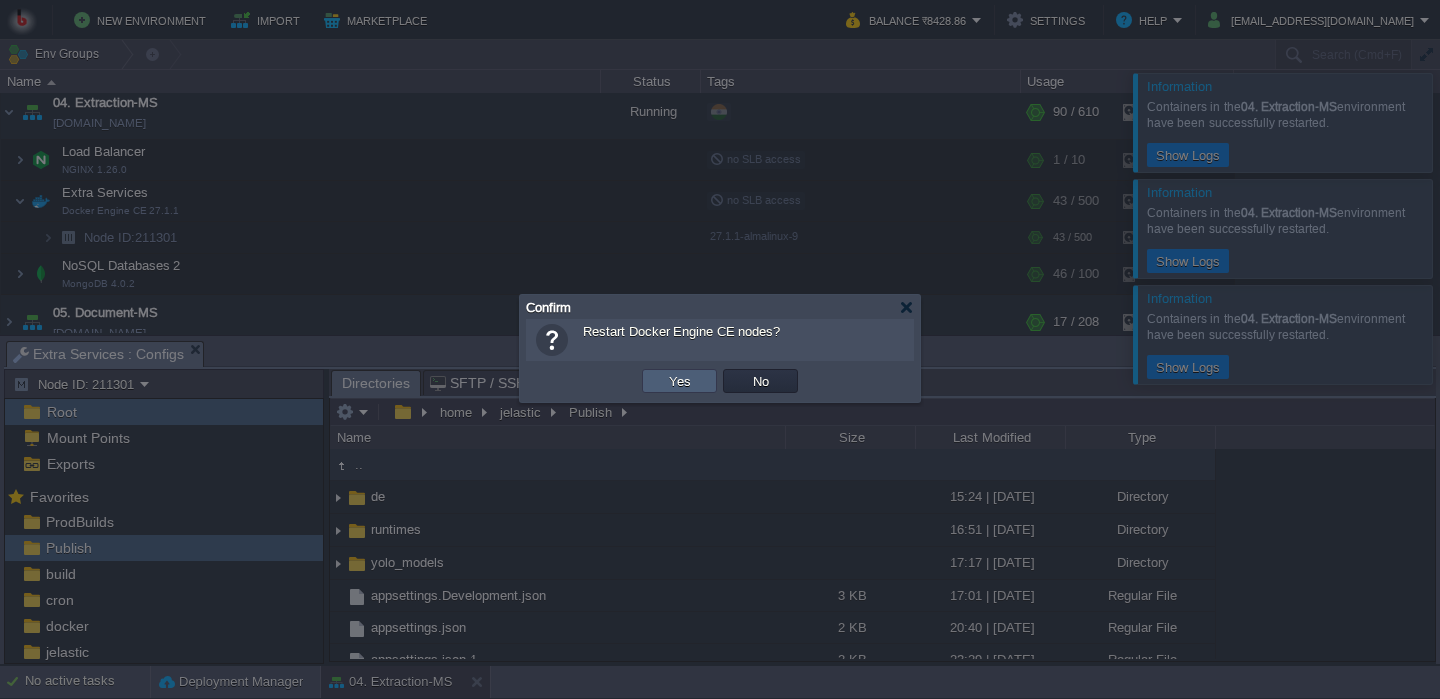 click on "Yes" at bounding box center (679, 381) 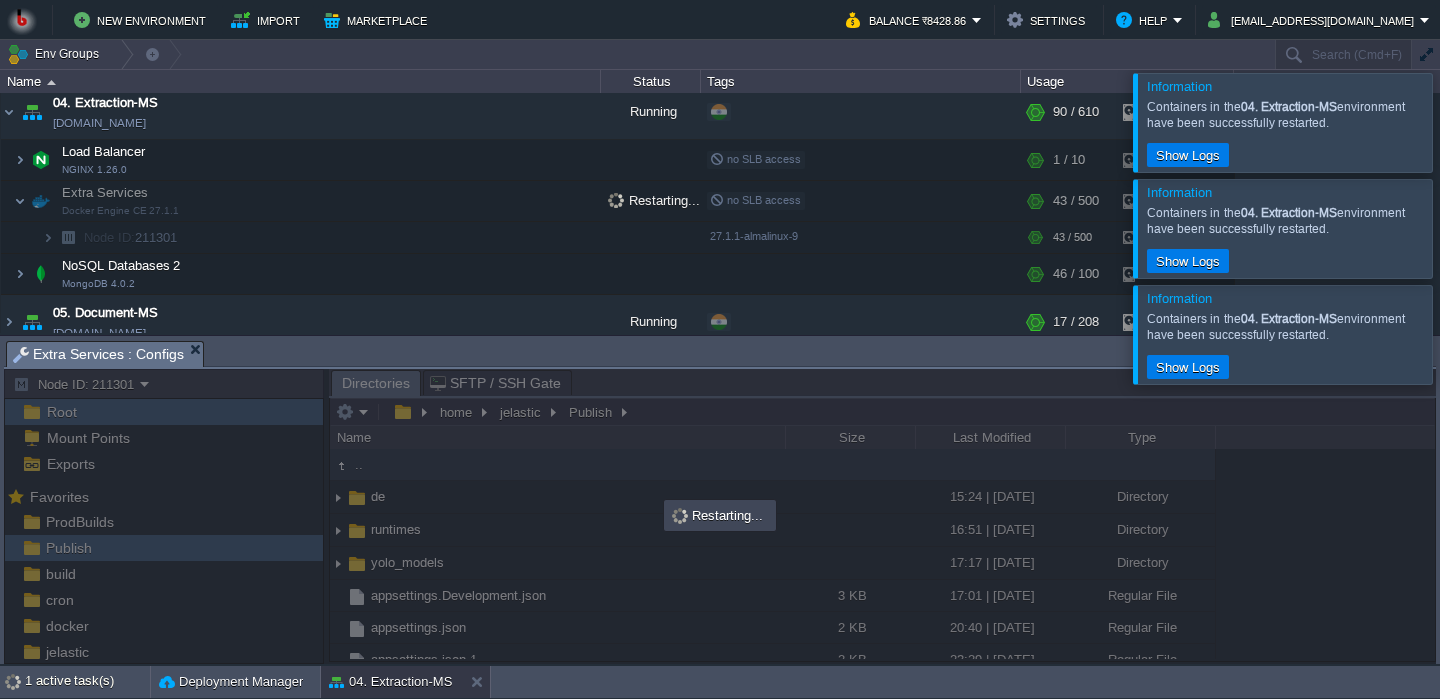 click at bounding box center (1464, 228) 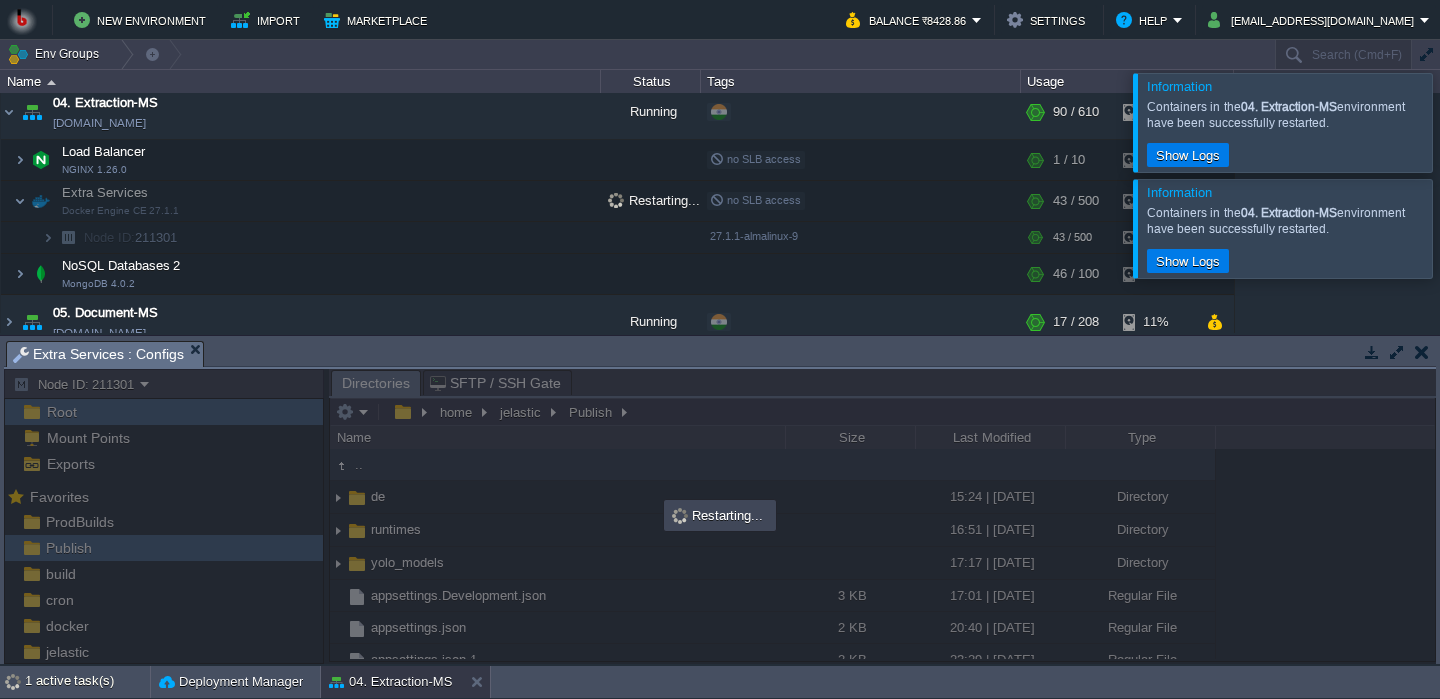 click at bounding box center [1464, 122] 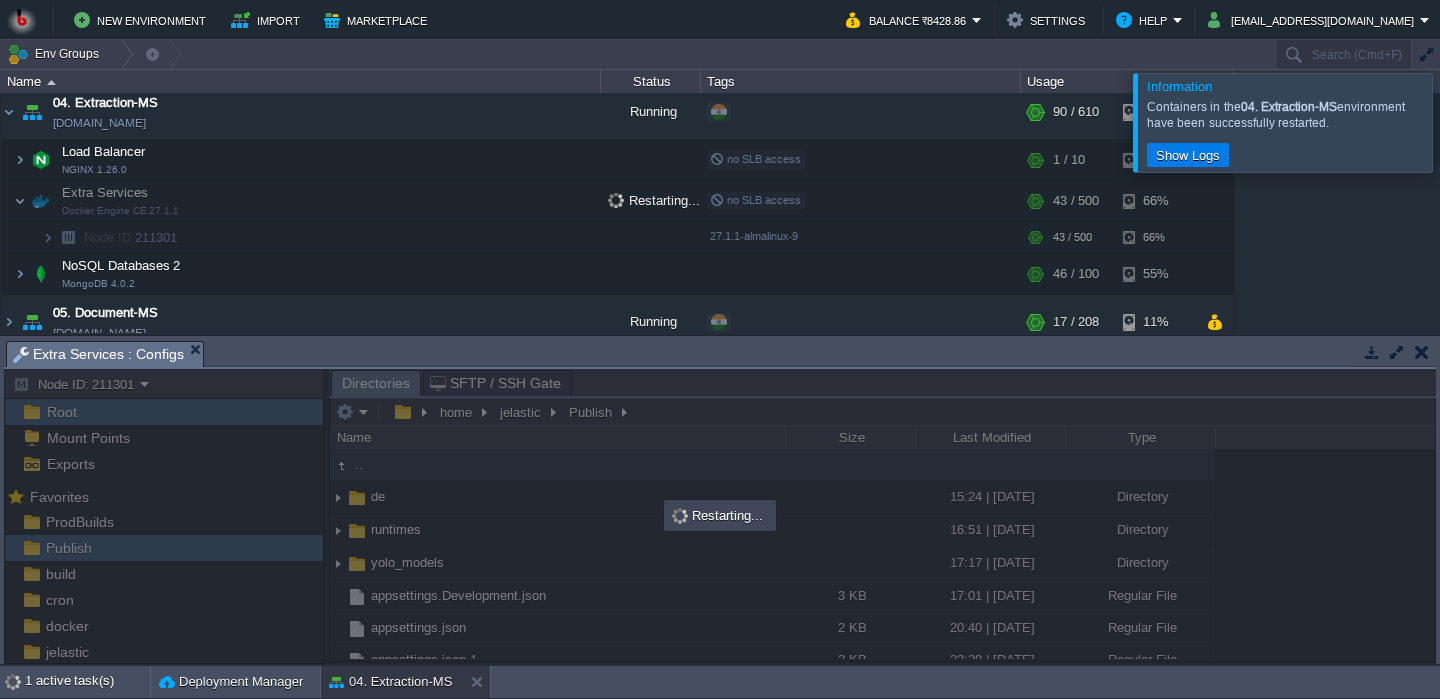 click at bounding box center (1464, 122) 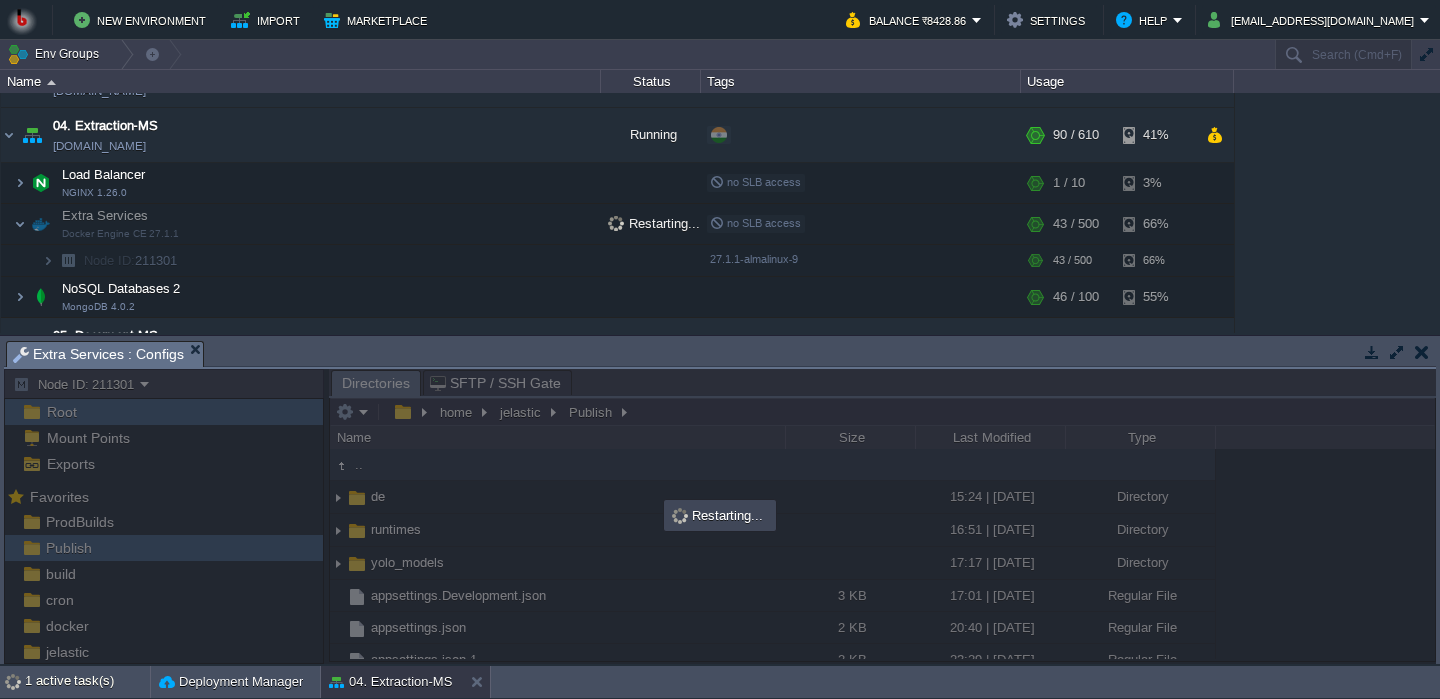 scroll, scrollTop: 208, scrollLeft: 0, axis: vertical 